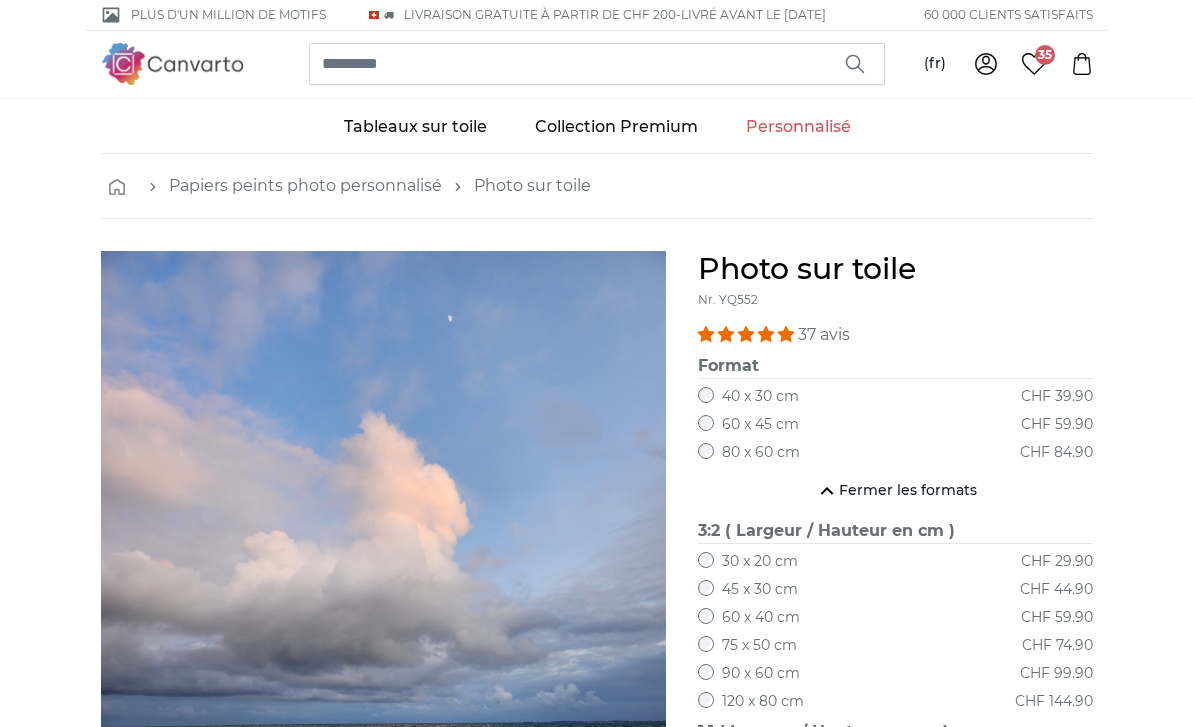 scroll, scrollTop: 479, scrollLeft: 0, axis: vertical 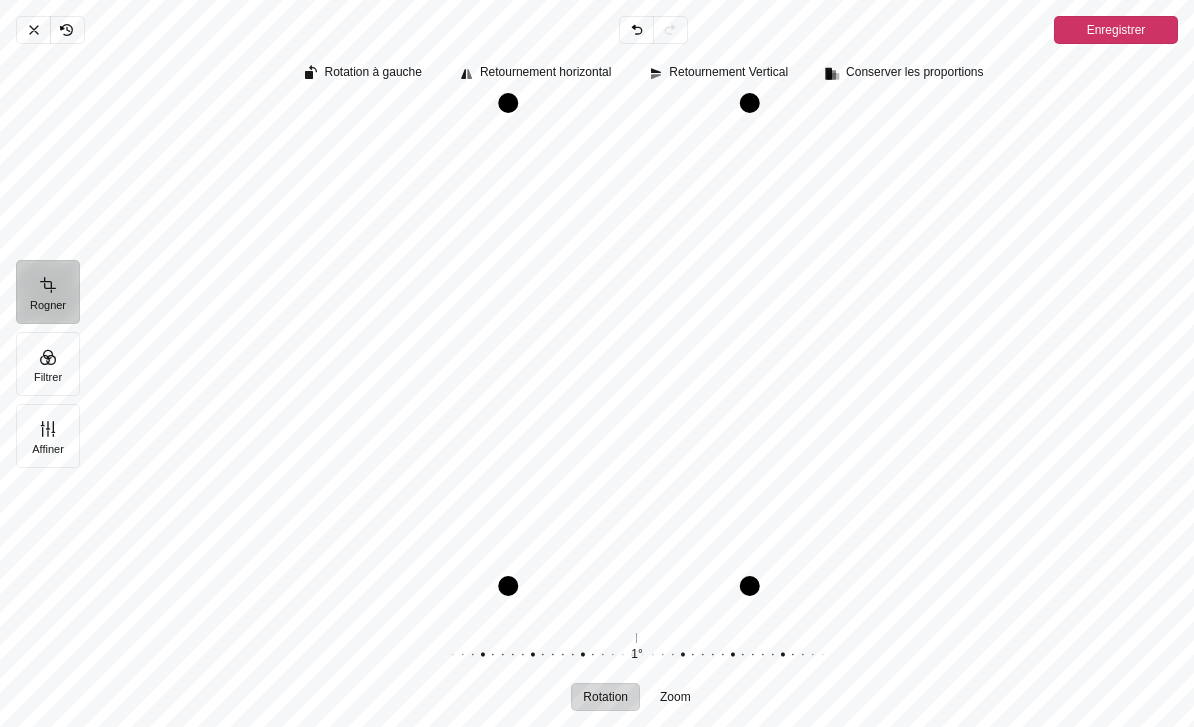 click on "Annuler" at bounding box center [33, 30] 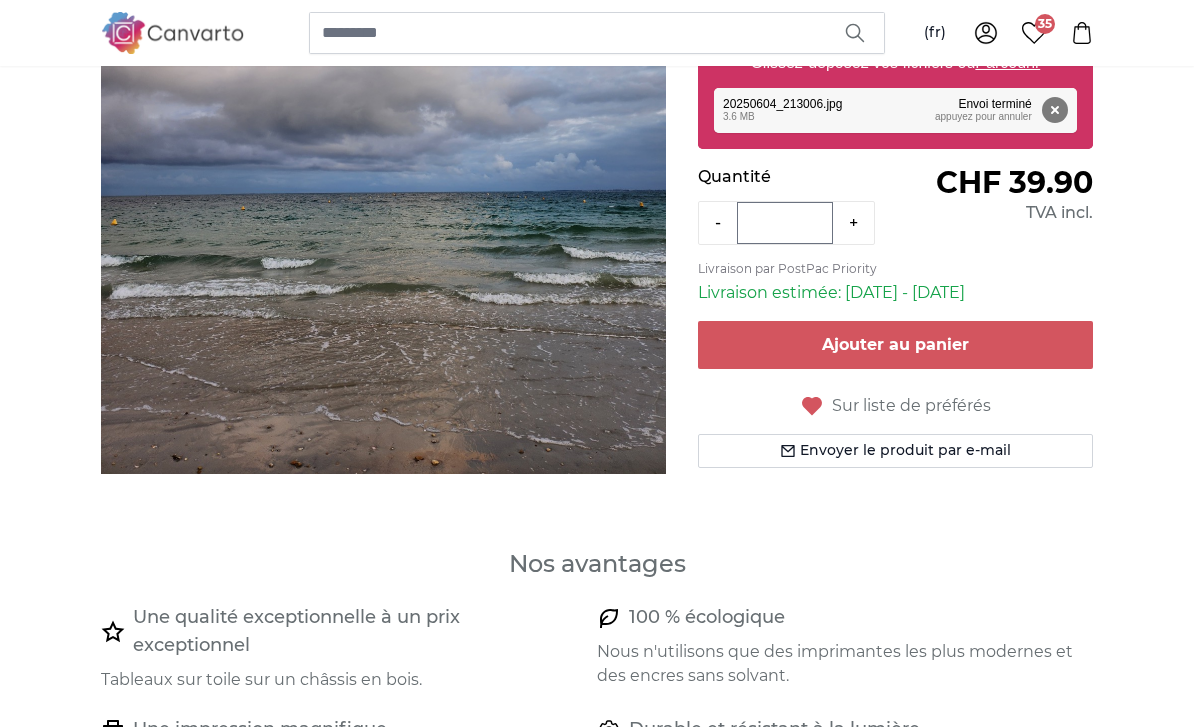 click on "Supprimer" at bounding box center [1055, 110] 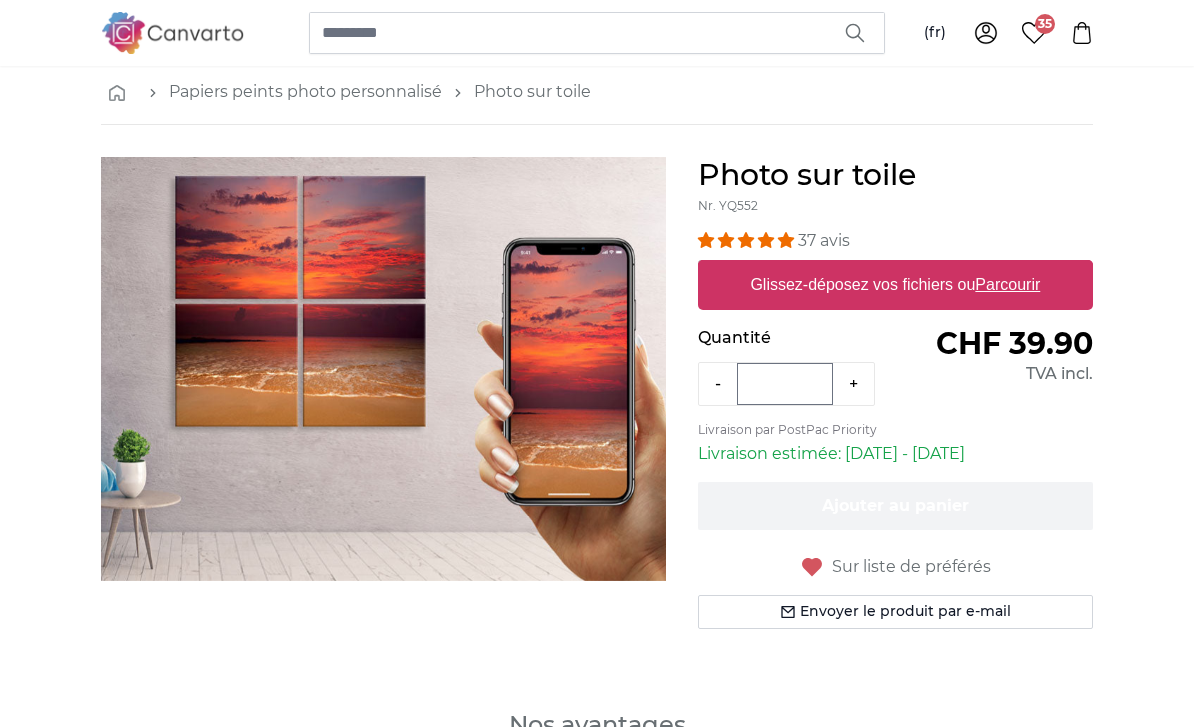 scroll, scrollTop: 0, scrollLeft: 0, axis: both 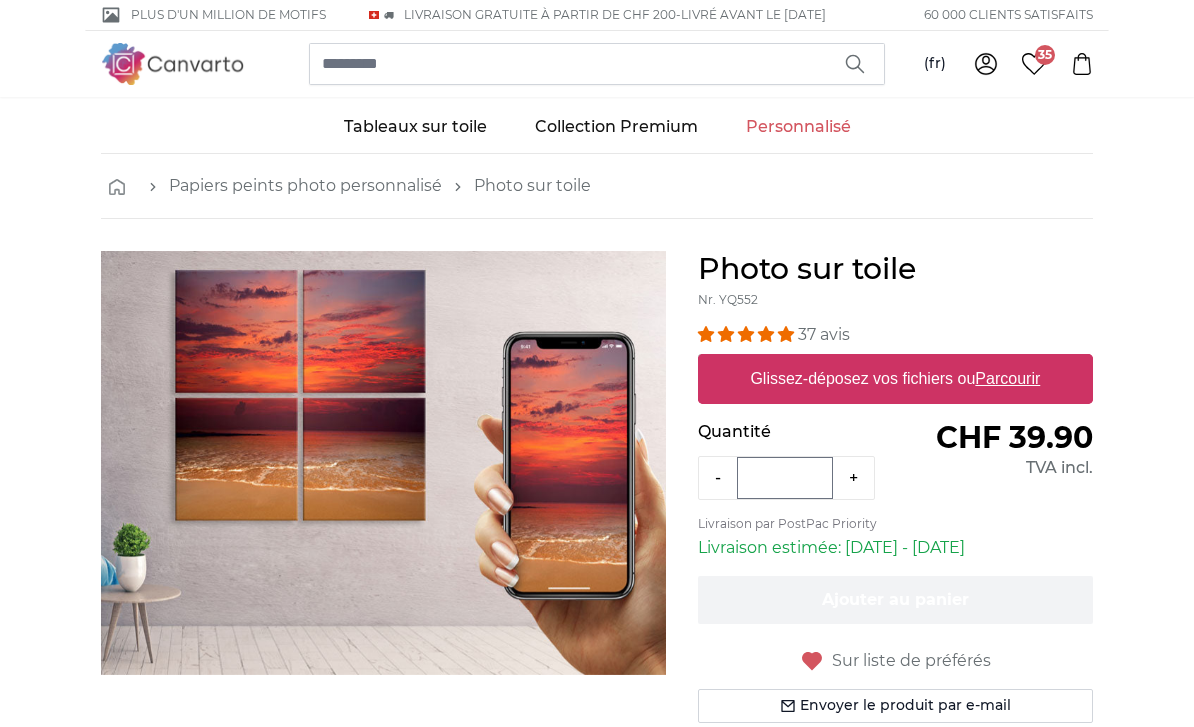 click on "Parcourir" at bounding box center [1008, 378] 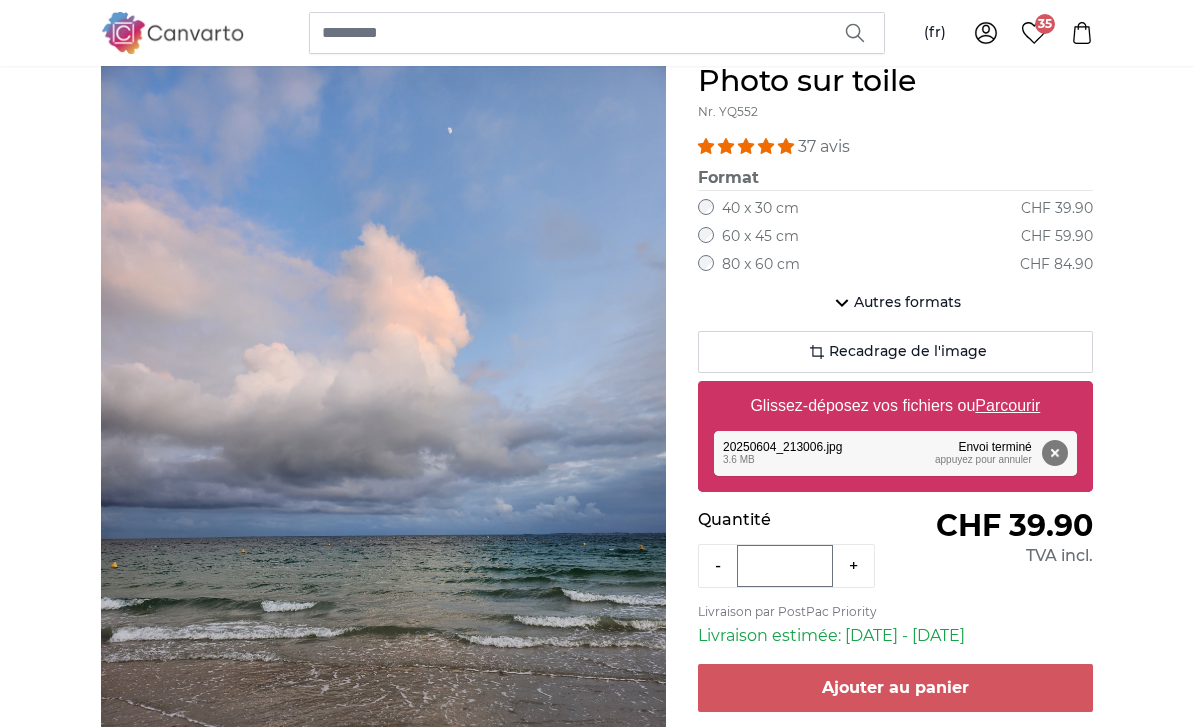scroll, scrollTop: 167, scrollLeft: 0, axis: vertical 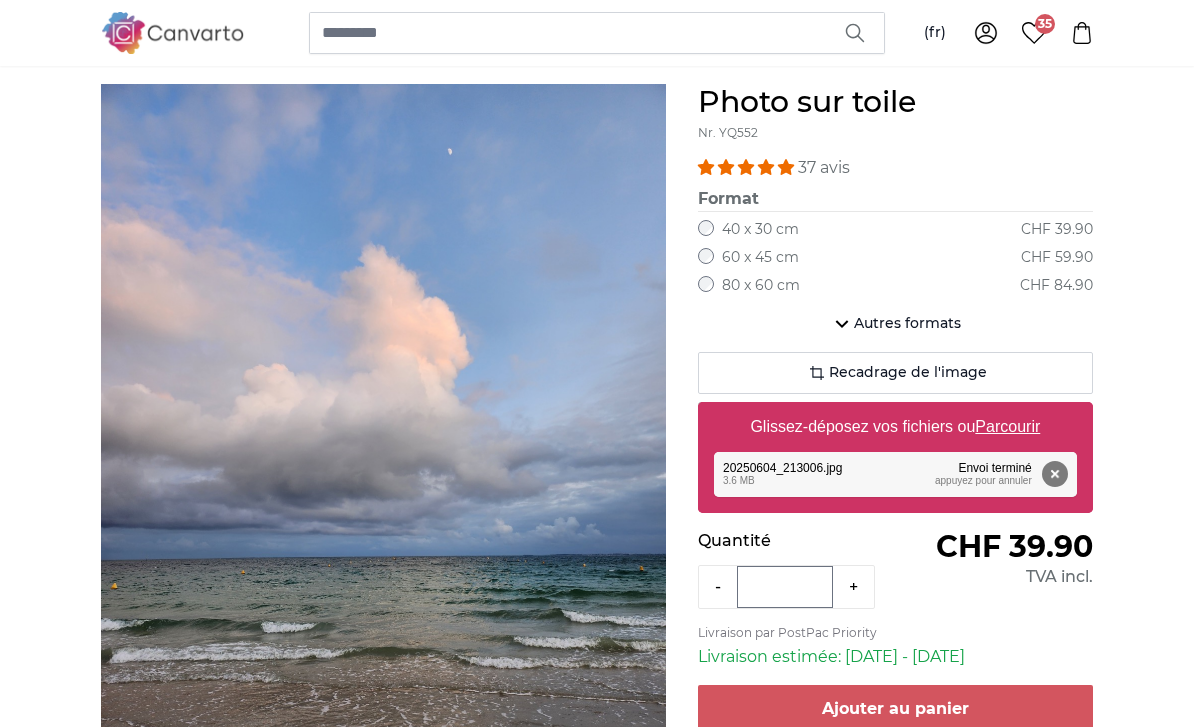 click on "Autres formats" 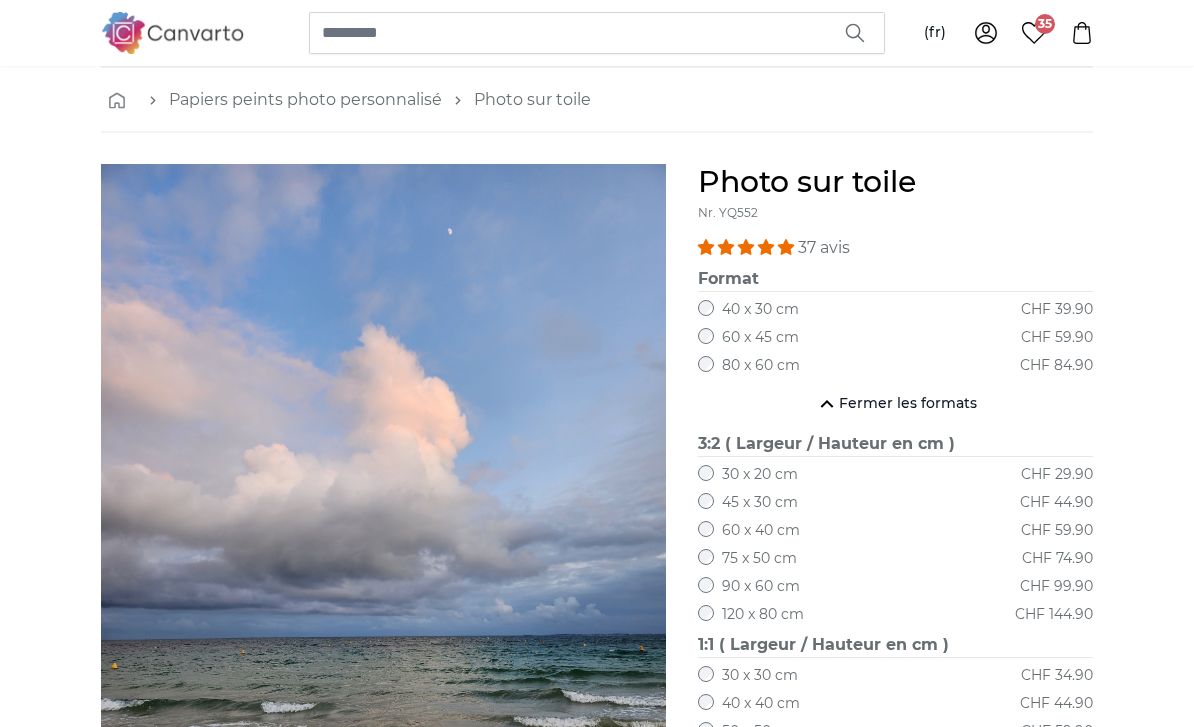 scroll, scrollTop: 0, scrollLeft: 0, axis: both 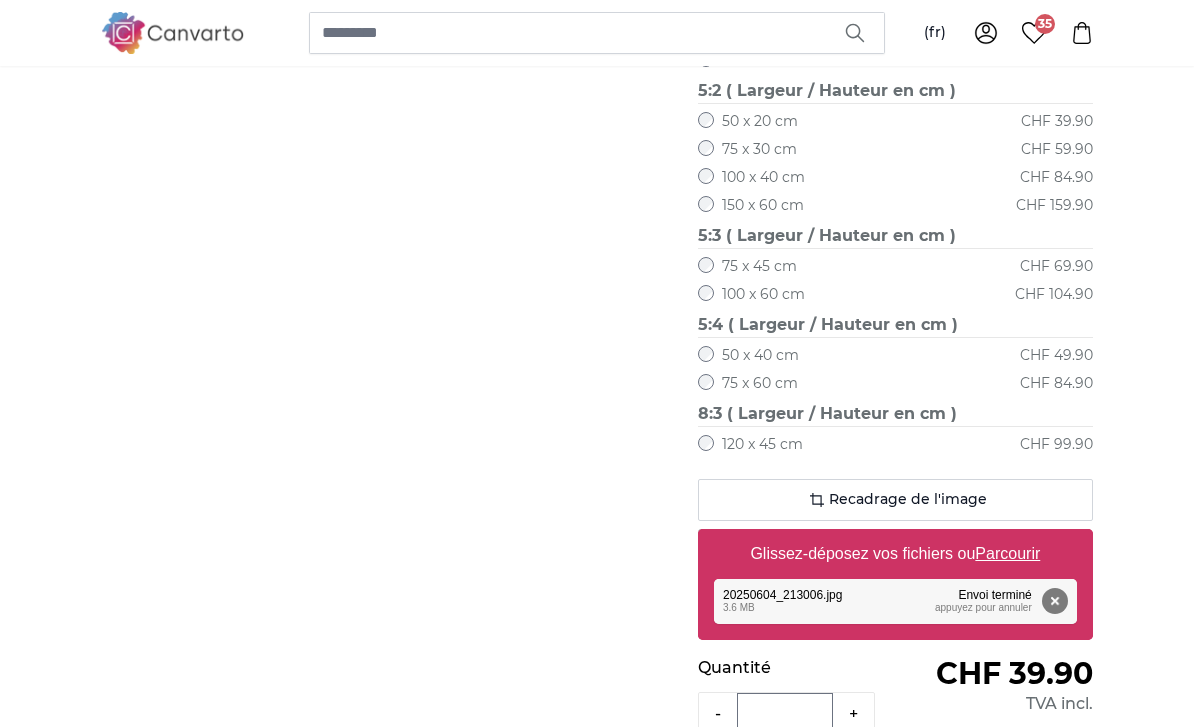 click on "Recadrage de l'image" 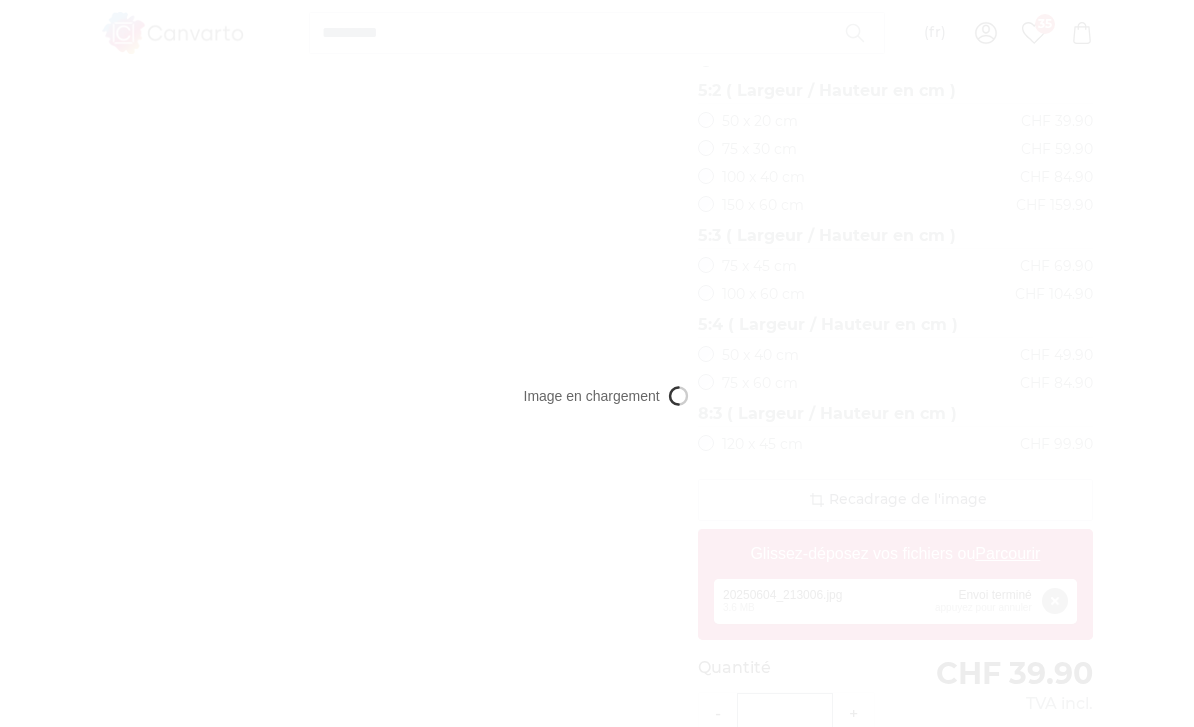 scroll, scrollTop: 0, scrollLeft: 0, axis: both 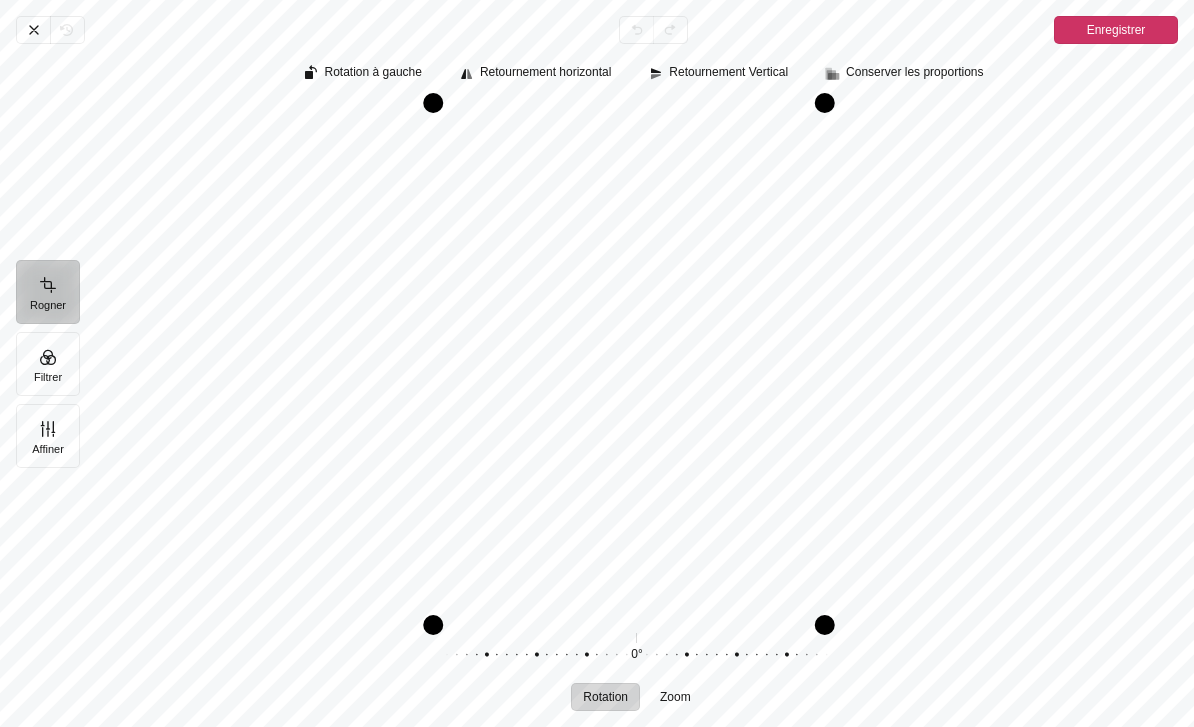 click 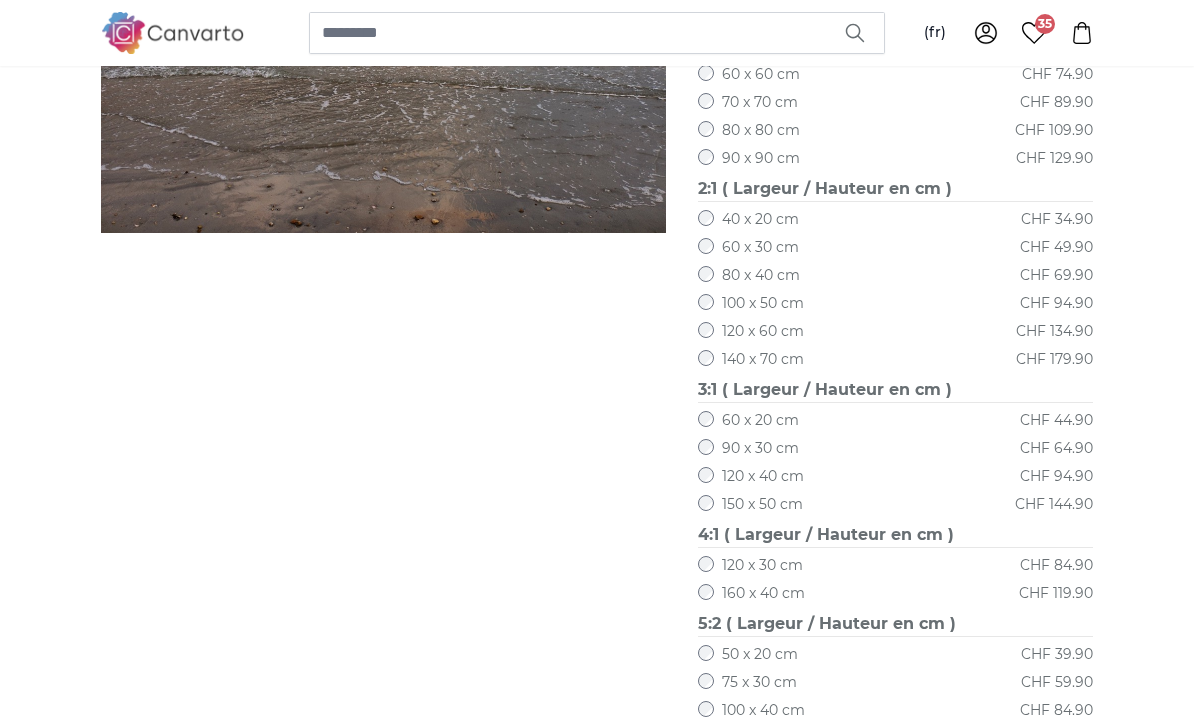 scroll, scrollTop: 693, scrollLeft: 0, axis: vertical 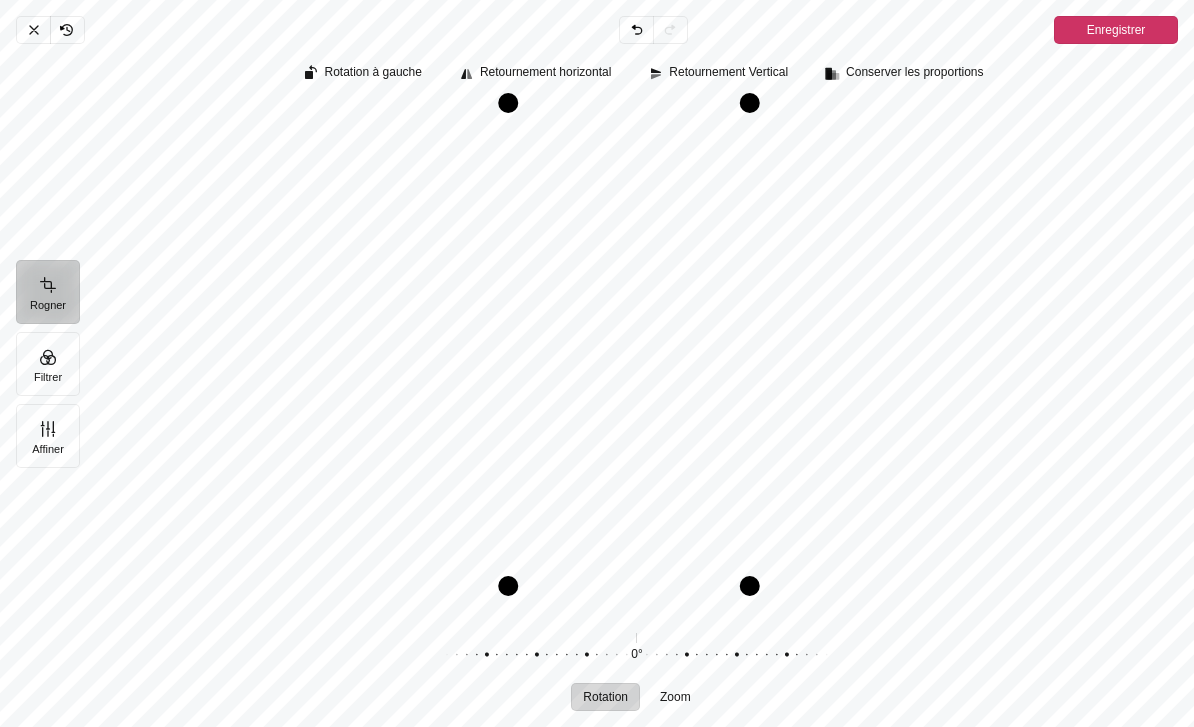 click on "Rogner" at bounding box center [48, 292] 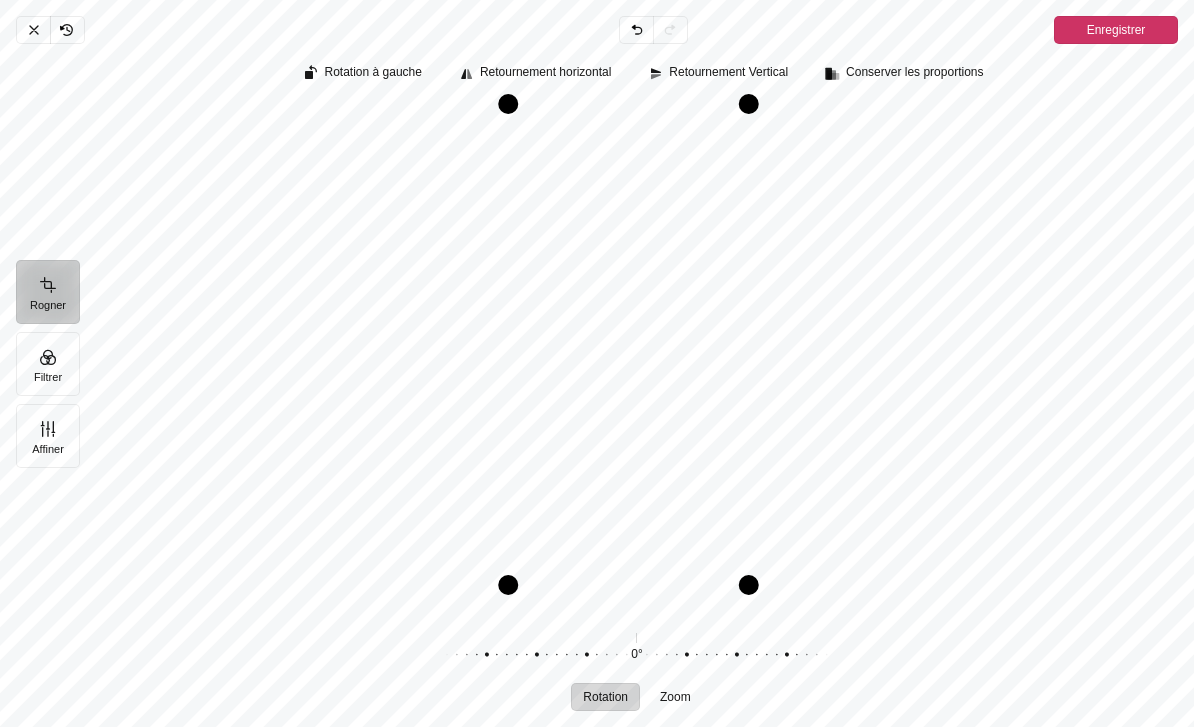 click on "Affiner" at bounding box center (48, 436) 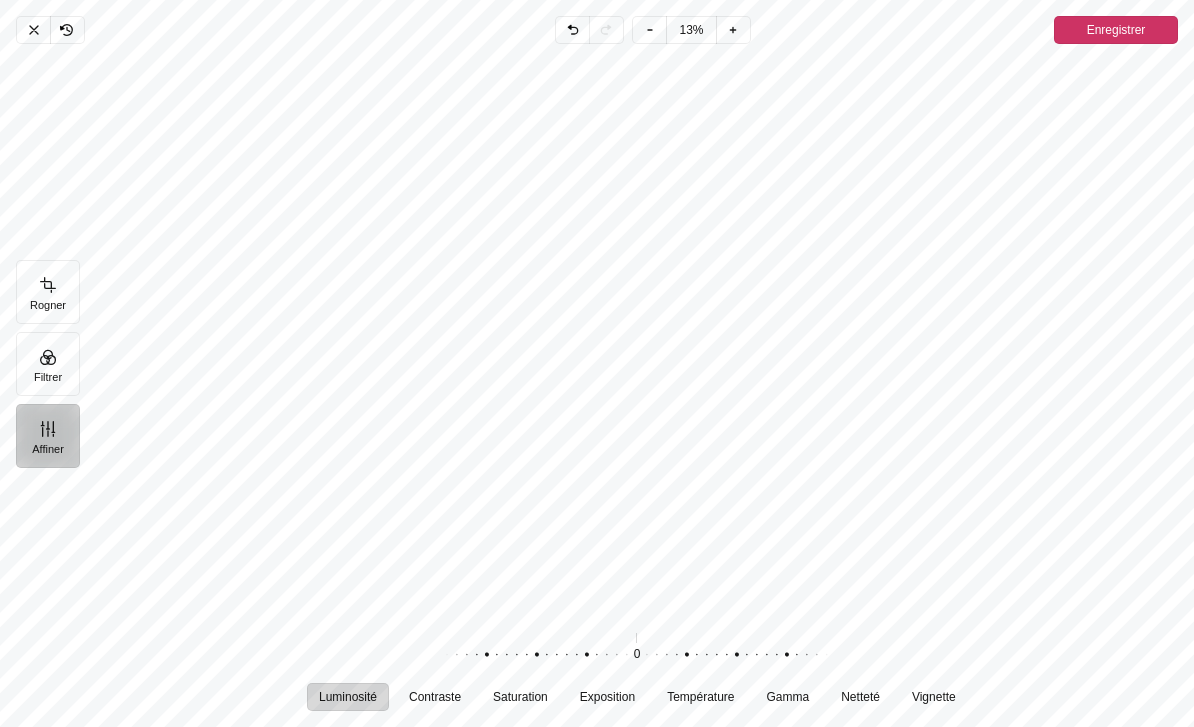 click on "Rogner" at bounding box center [48, 292] 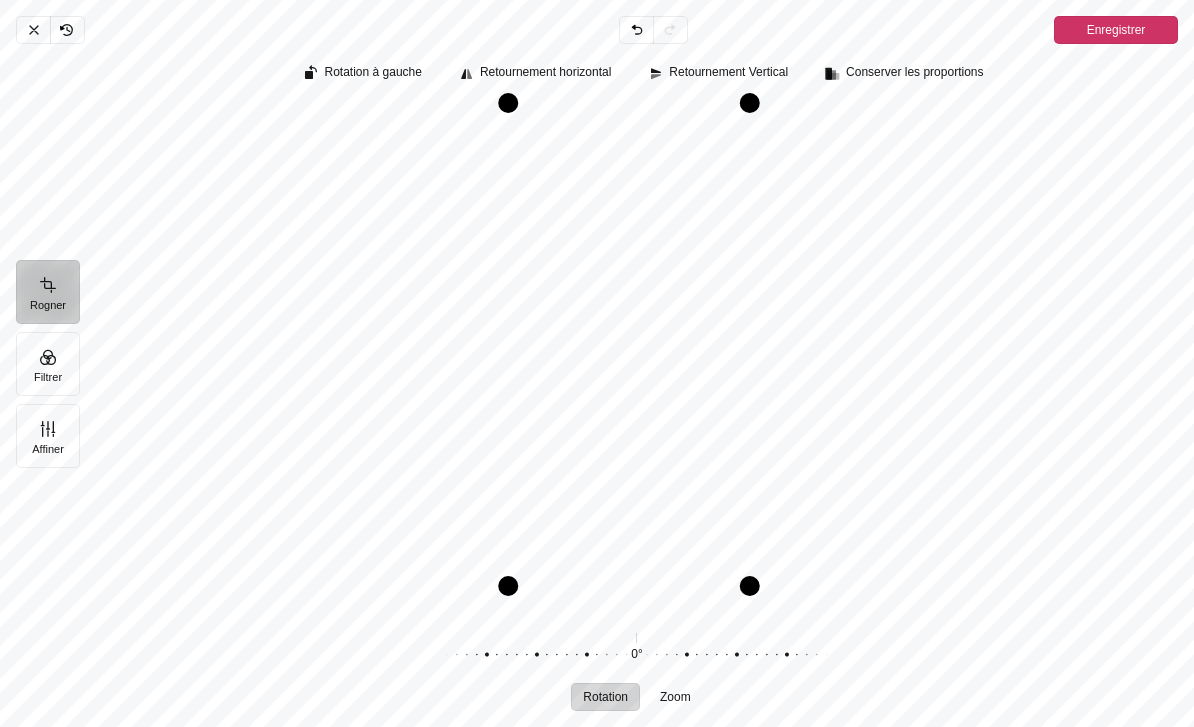 click 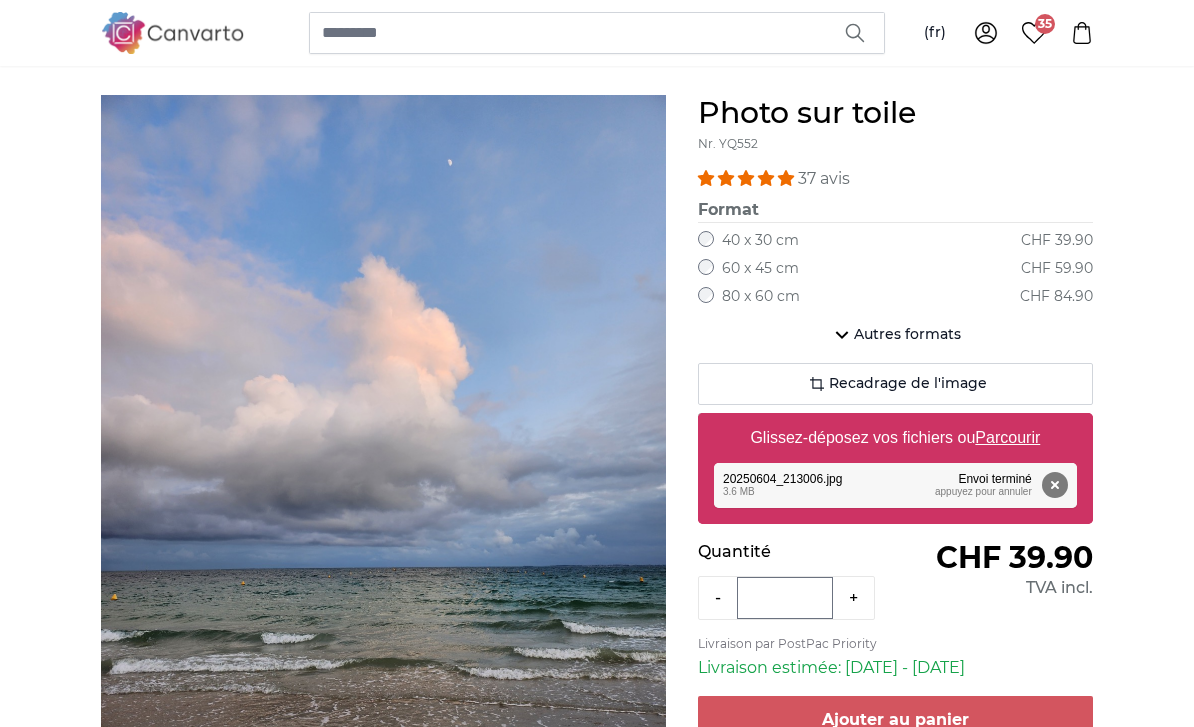 scroll, scrollTop: 151, scrollLeft: 0, axis: vertical 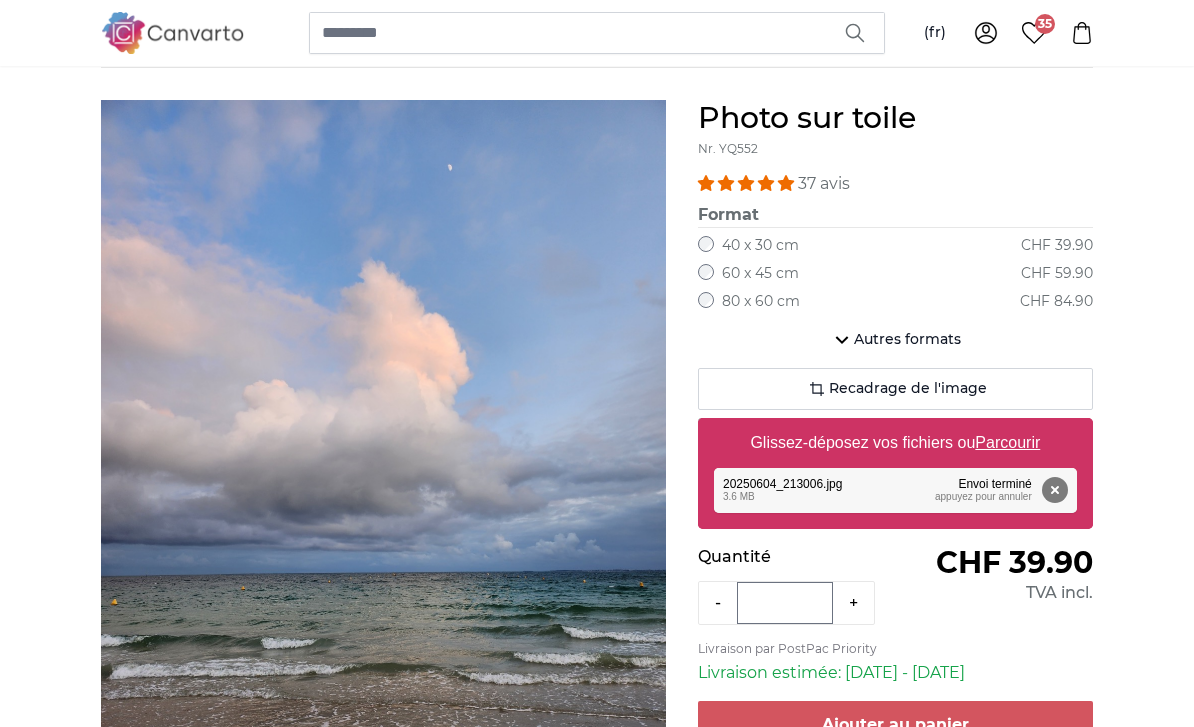 click on "Recadrage de l'image" 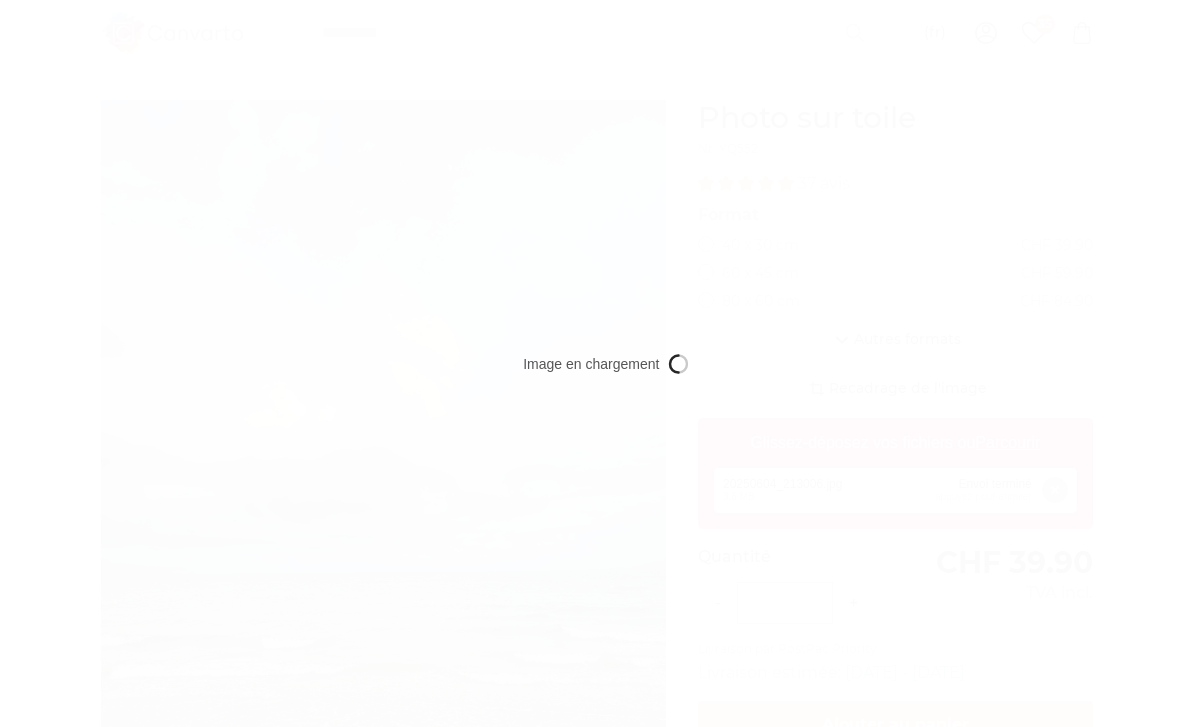 scroll, scrollTop: 64, scrollLeft: 0, axis: vertical 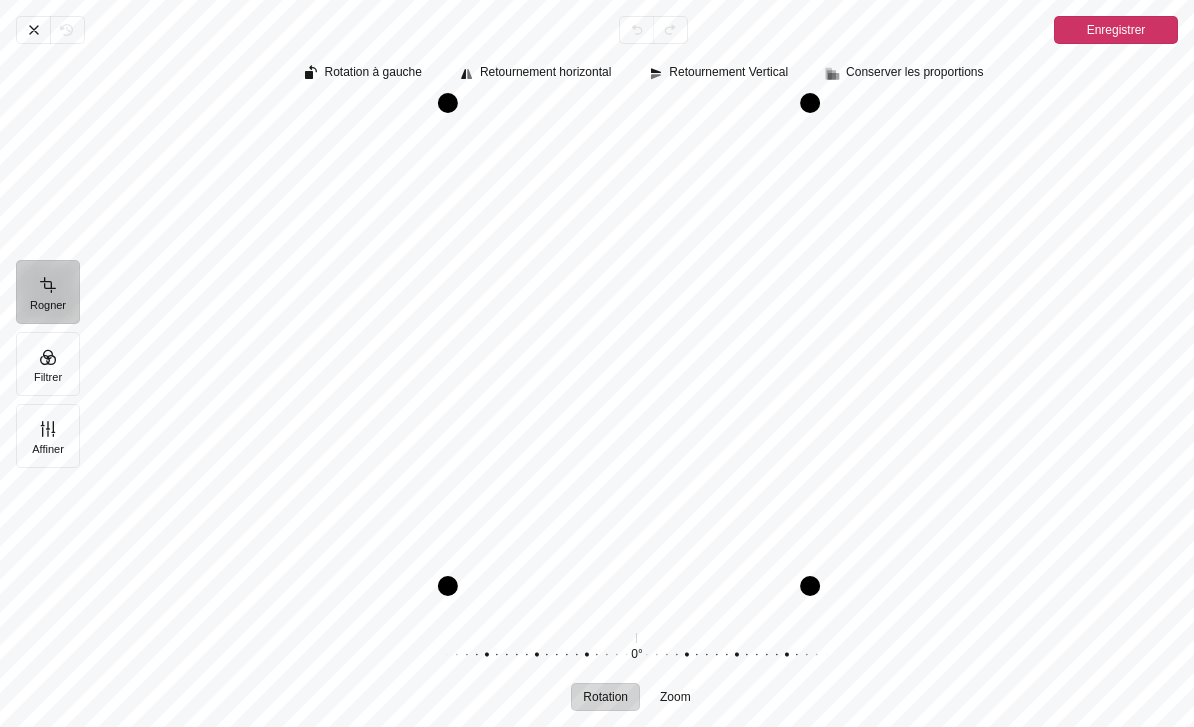 click 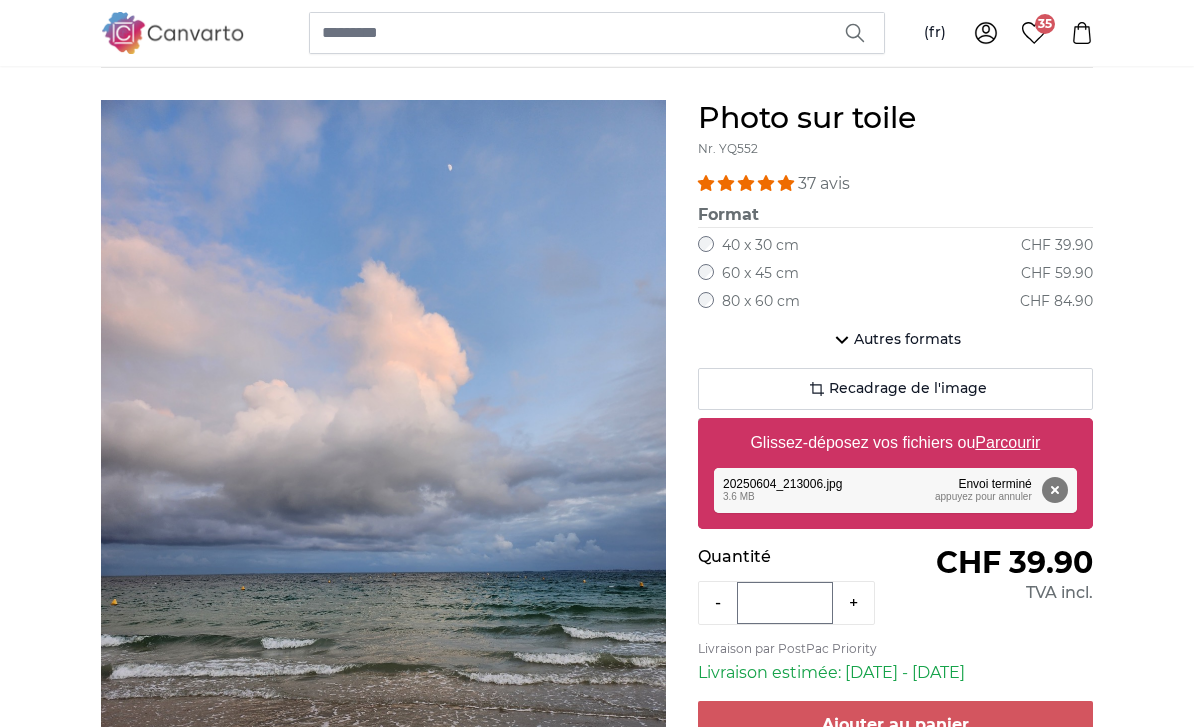 click on "Recadrage de l'image" 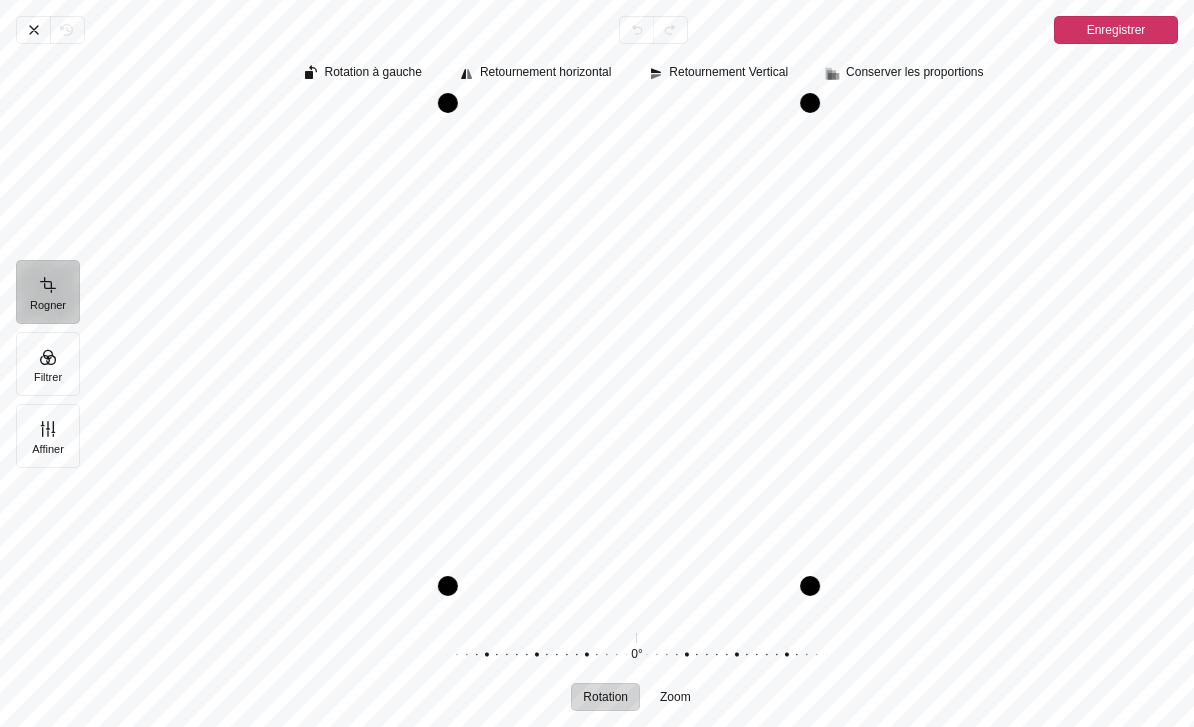 click on "Annuler" at bounding box center (33, 30) 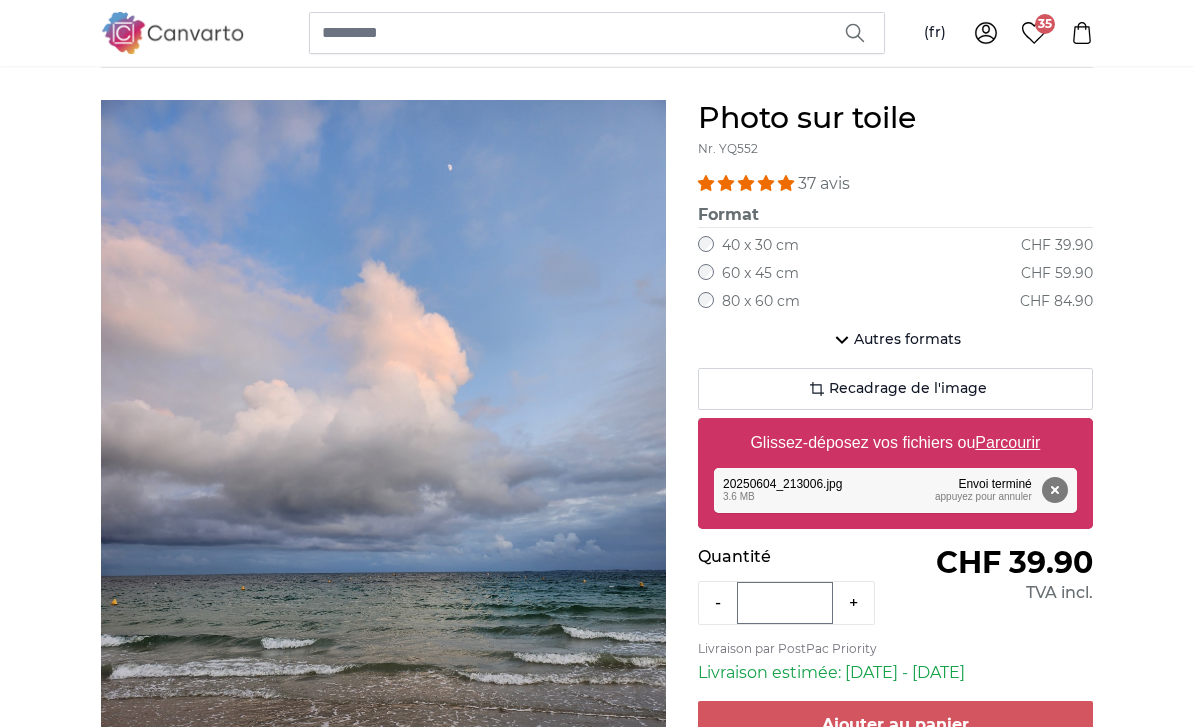 click on "Autres formats" 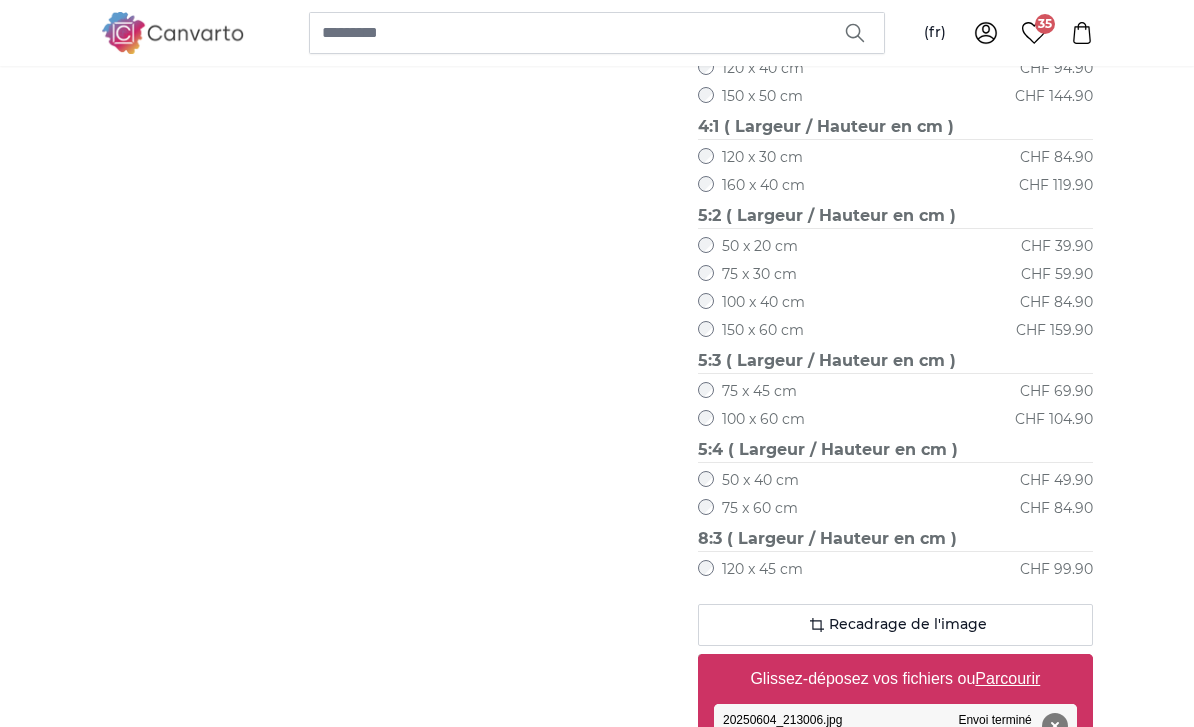 scroll, scrollTop: 1178, scrollLeft: 0, axis: vertical 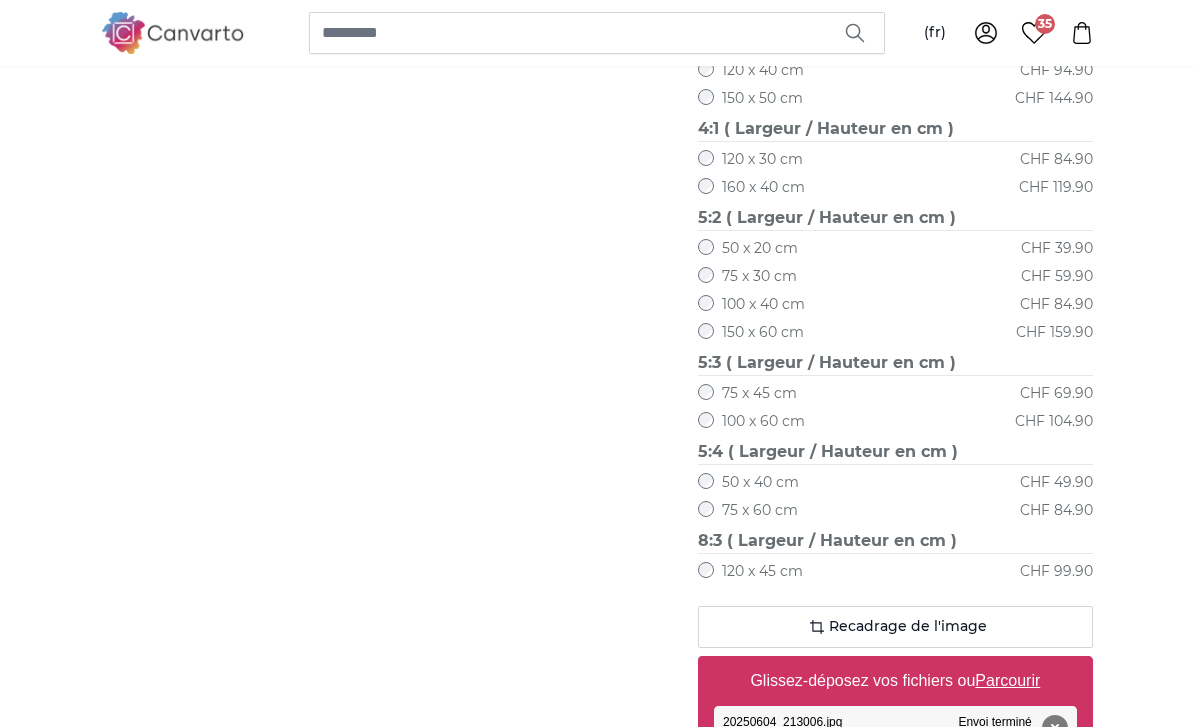 click on "75 x 60 cm
CHF 84.90" 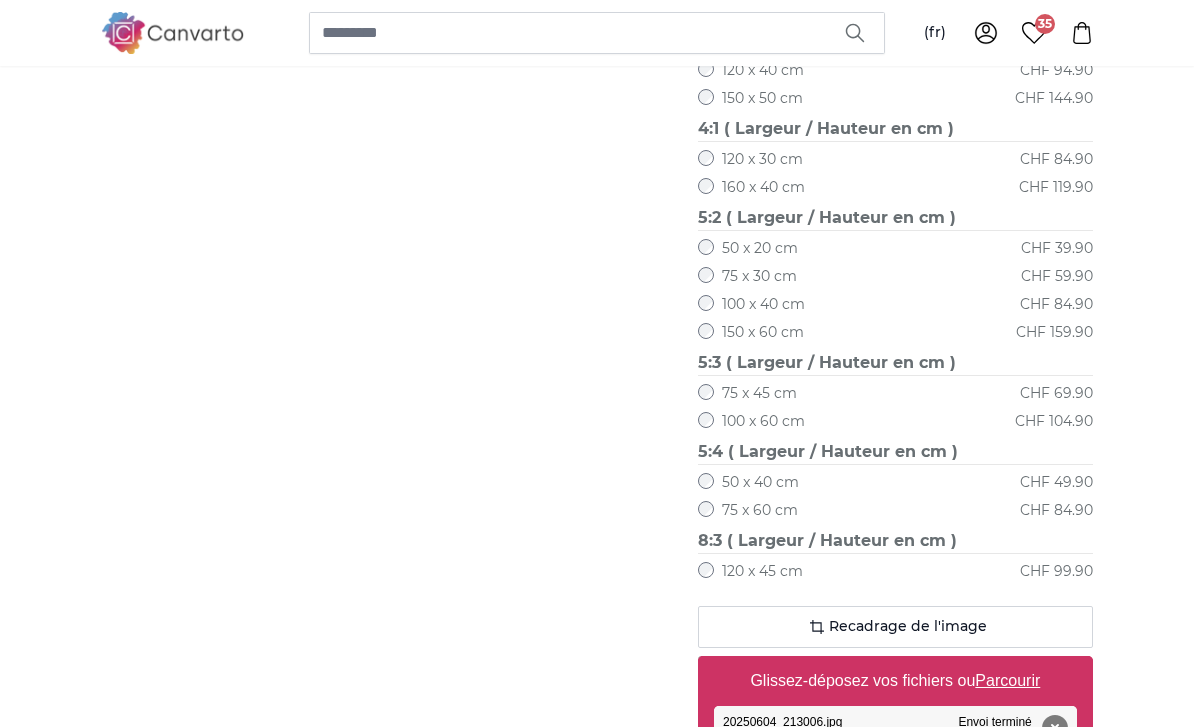 click on "75 x 60 cm" 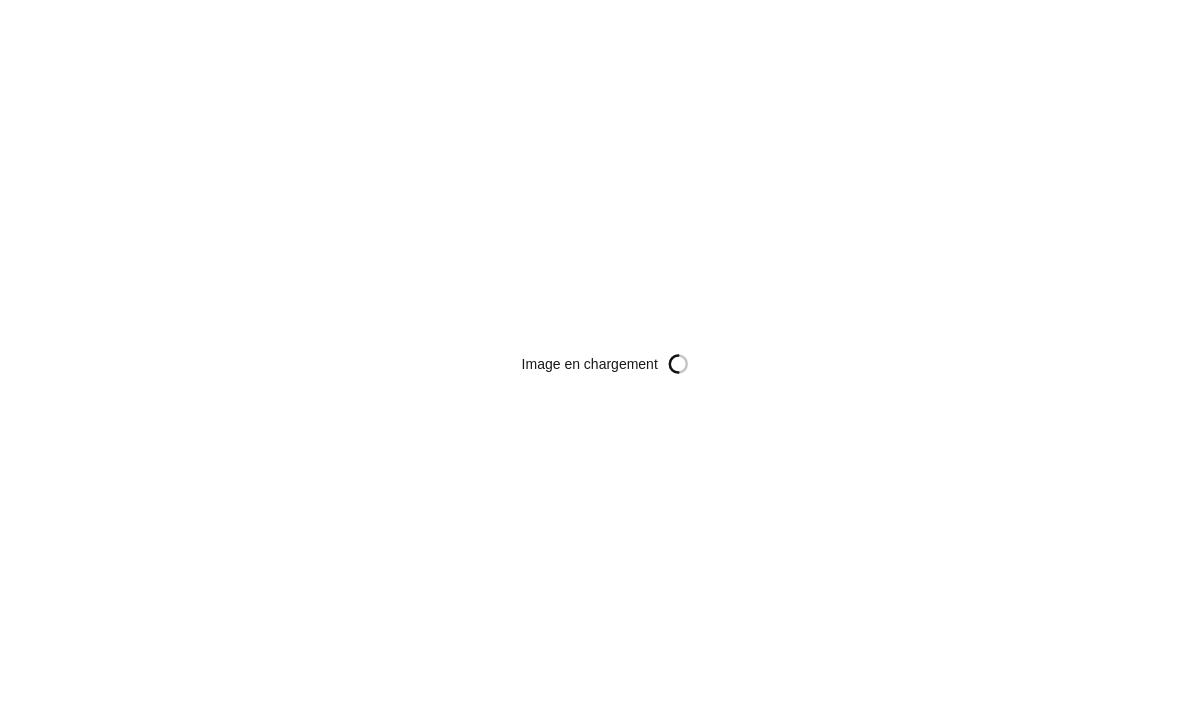 scroll, scrollTop: 0, scrollLeft: 0, axis: both 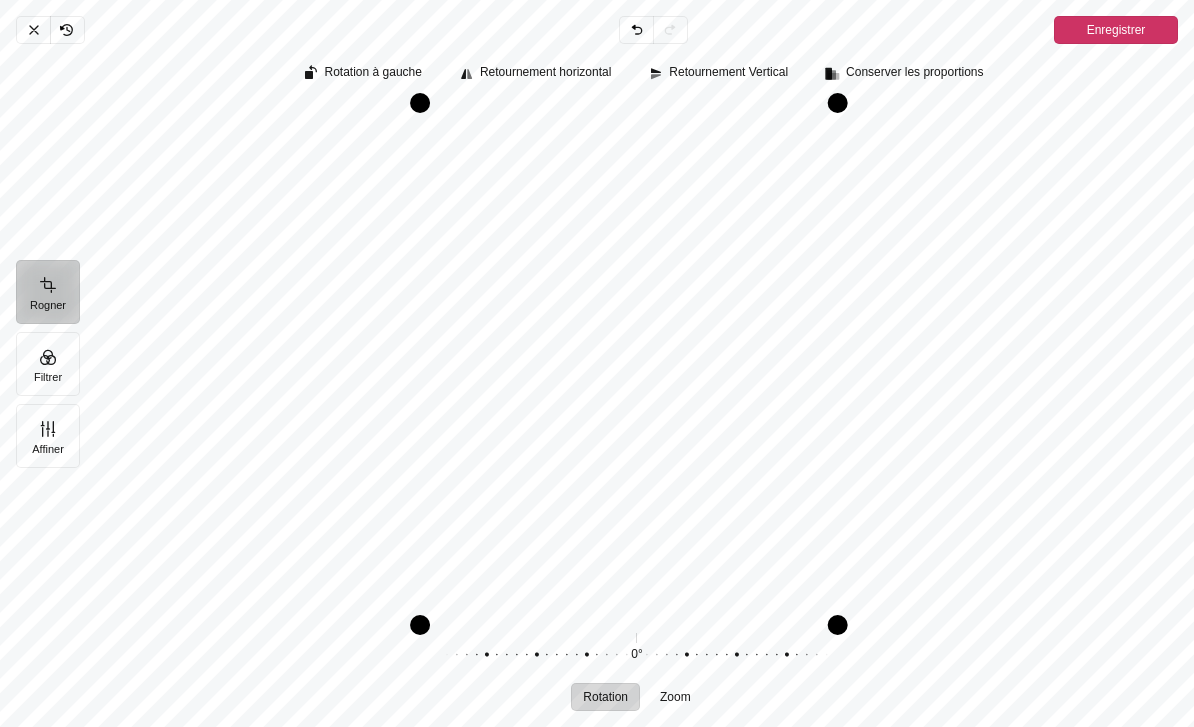 click on "Annuler" at bounding box center (33, 30) 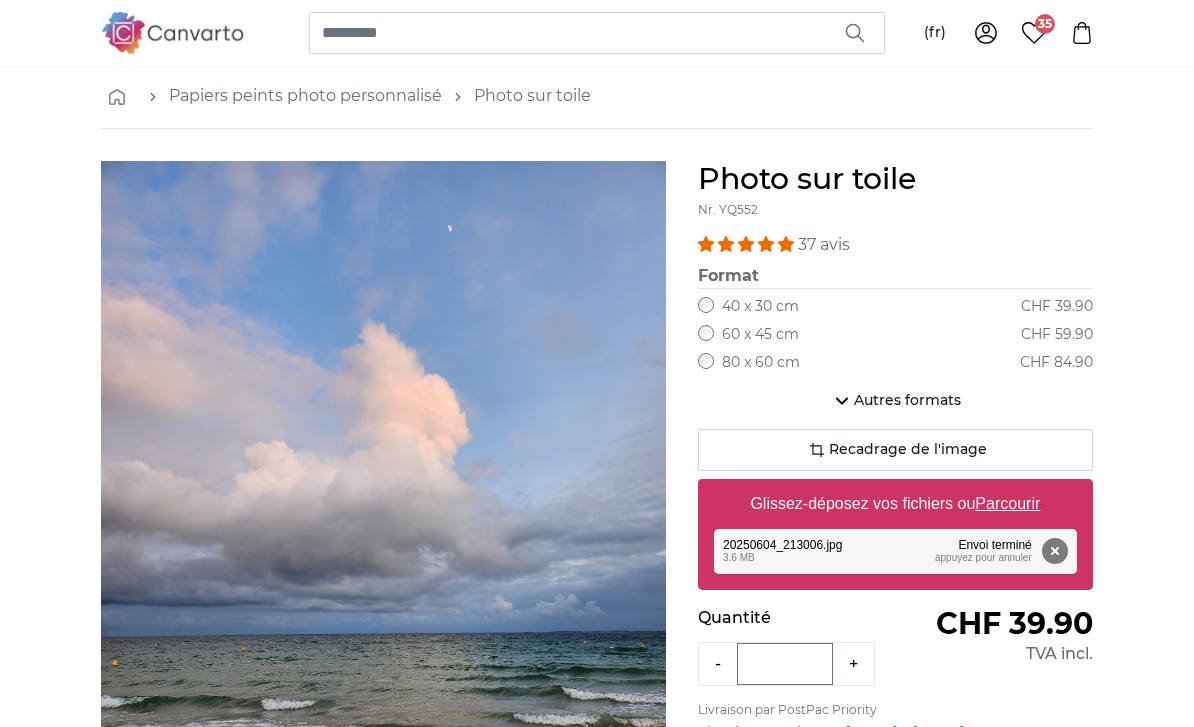 scroll, scrollTop: 0, scrollLeft: 0, axis: both 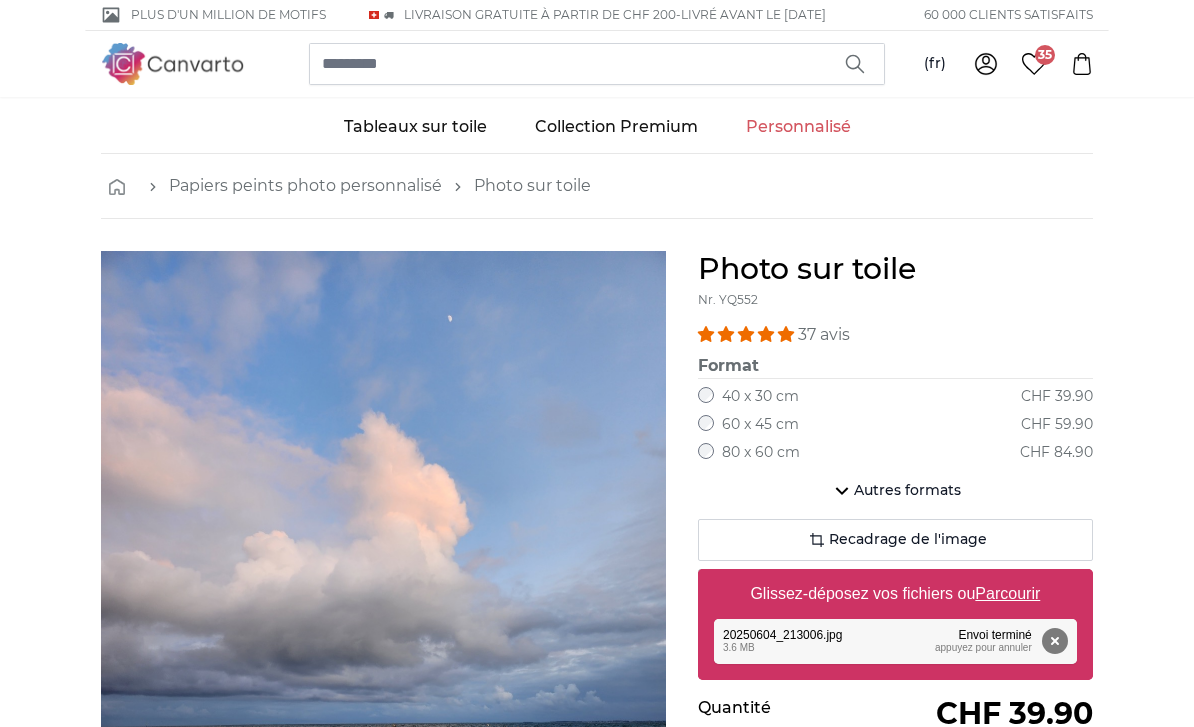 click on "Autres formats" 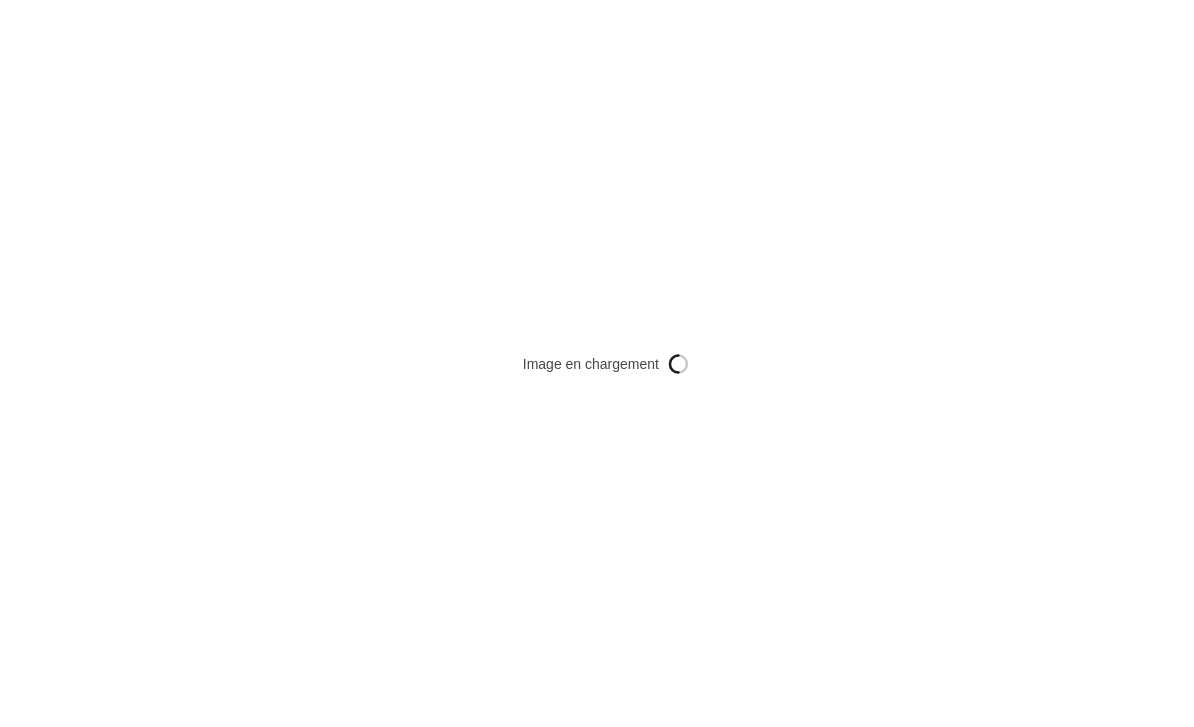 scroll, scrollTop: 0, scrollLeft: 0, axis: both 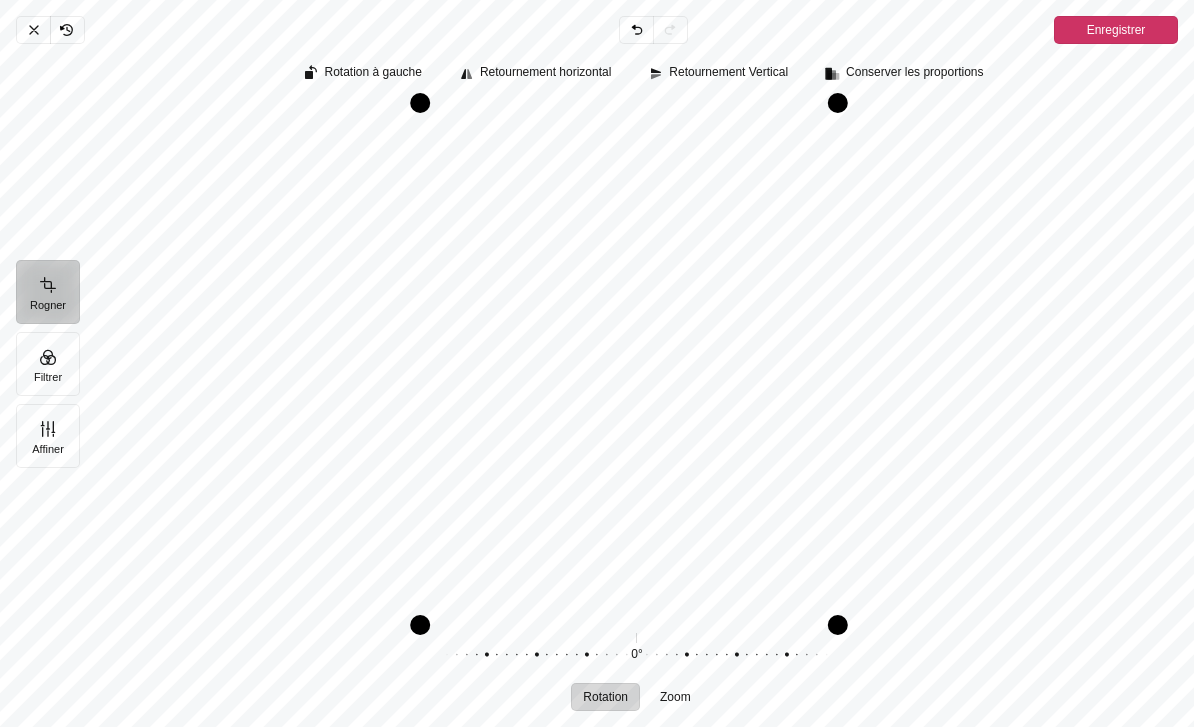click 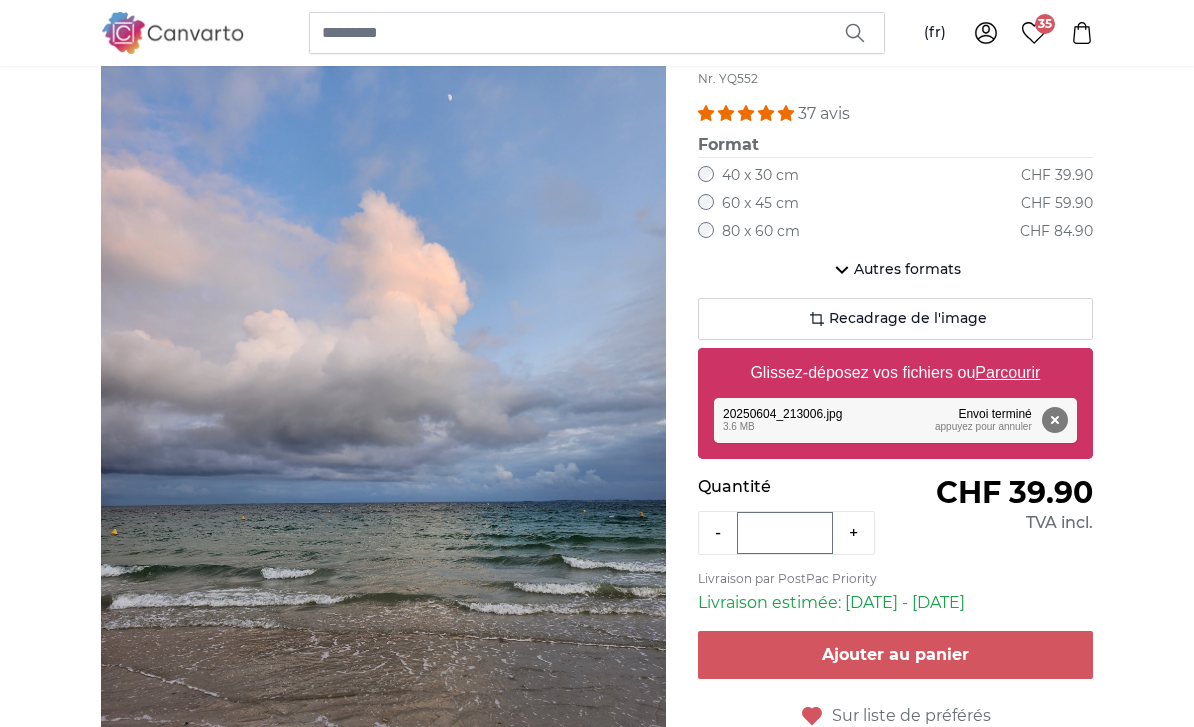 scroll, scrollTop: 221, scrollLeft: 0, axis: vertical 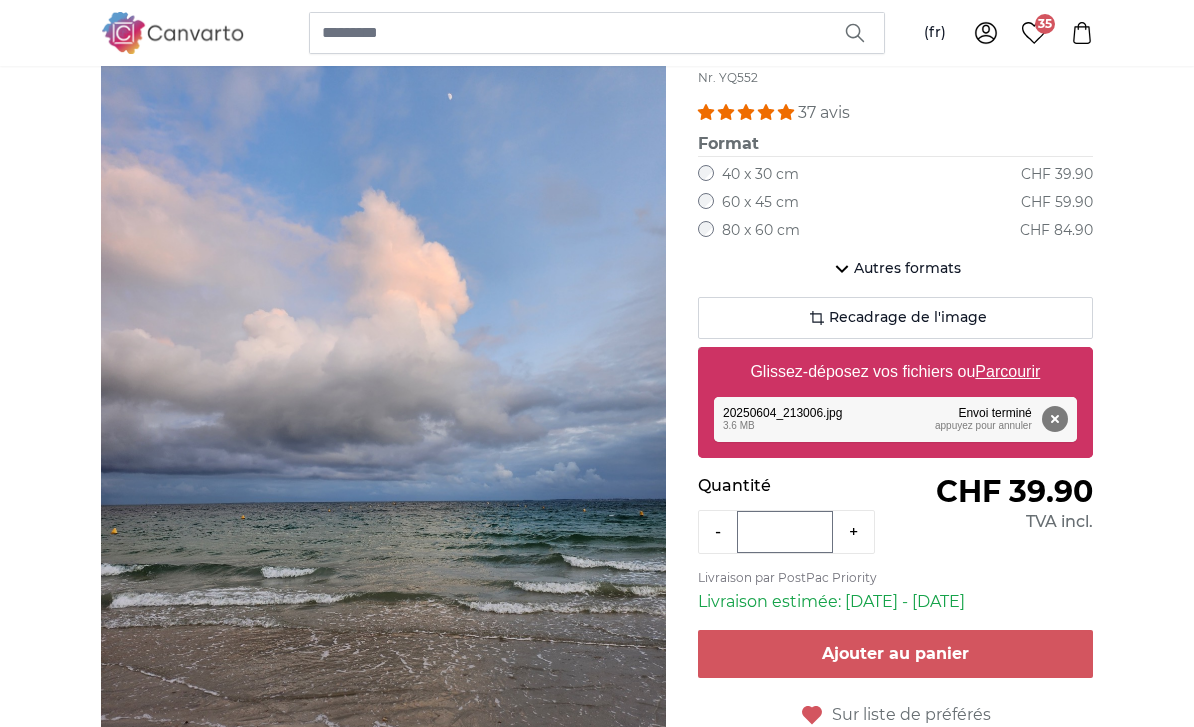 click 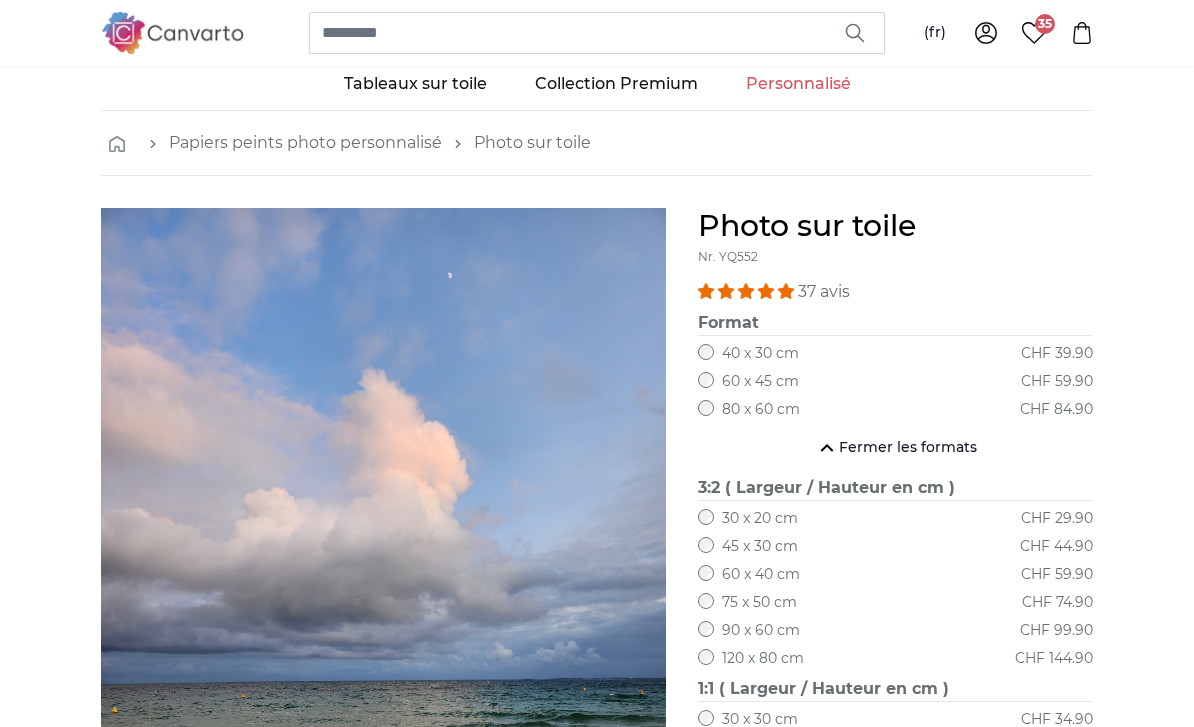 scroll, scrollTop: 0, scrollLeft: 0, axis: both 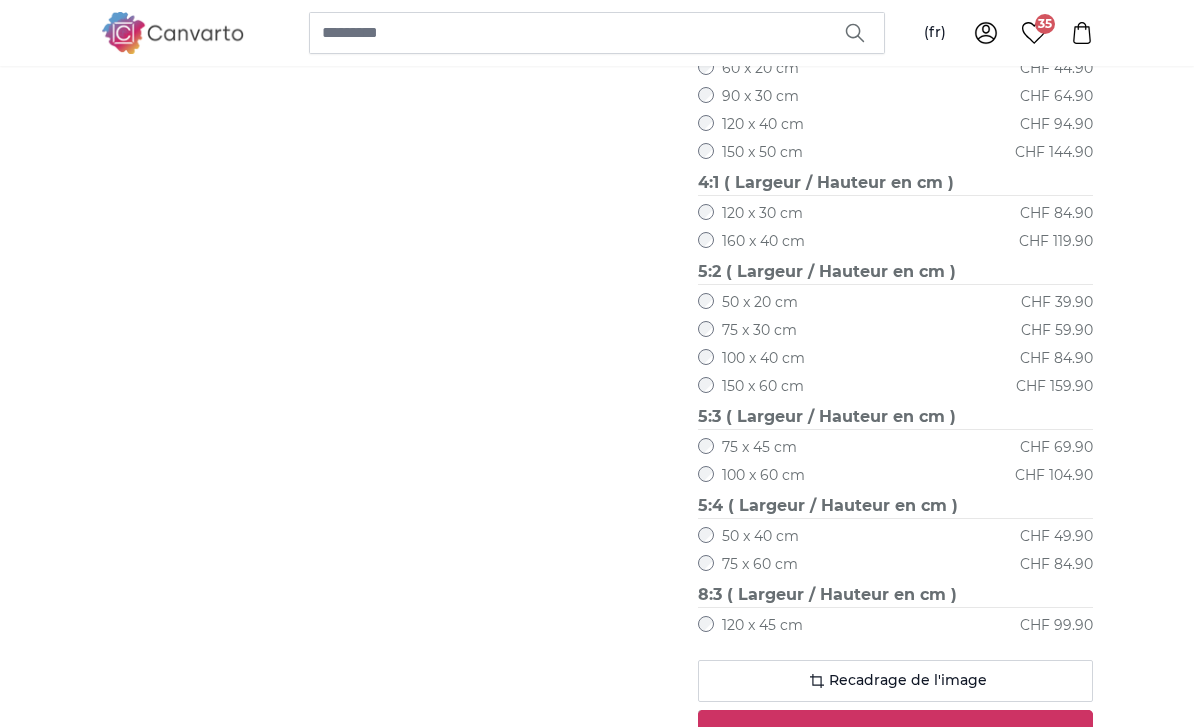 click on "Recadrage de l'image" 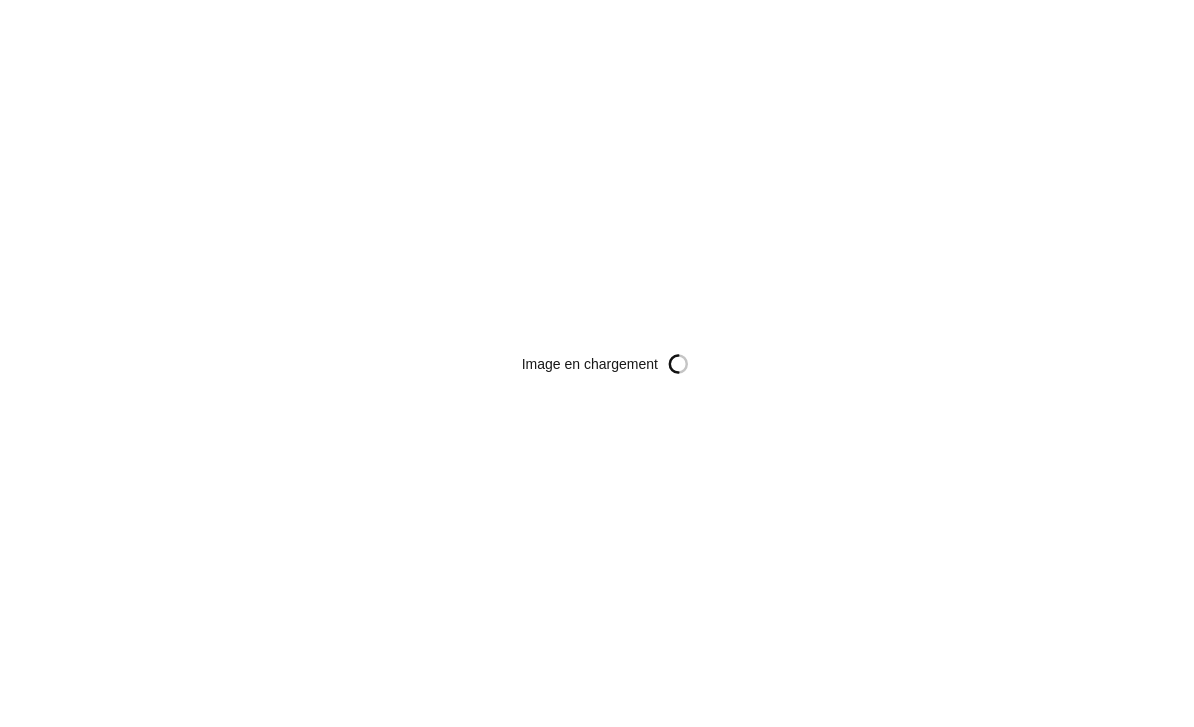 scroll, scrollTop: 0, scrollLeft: 0, axis: both 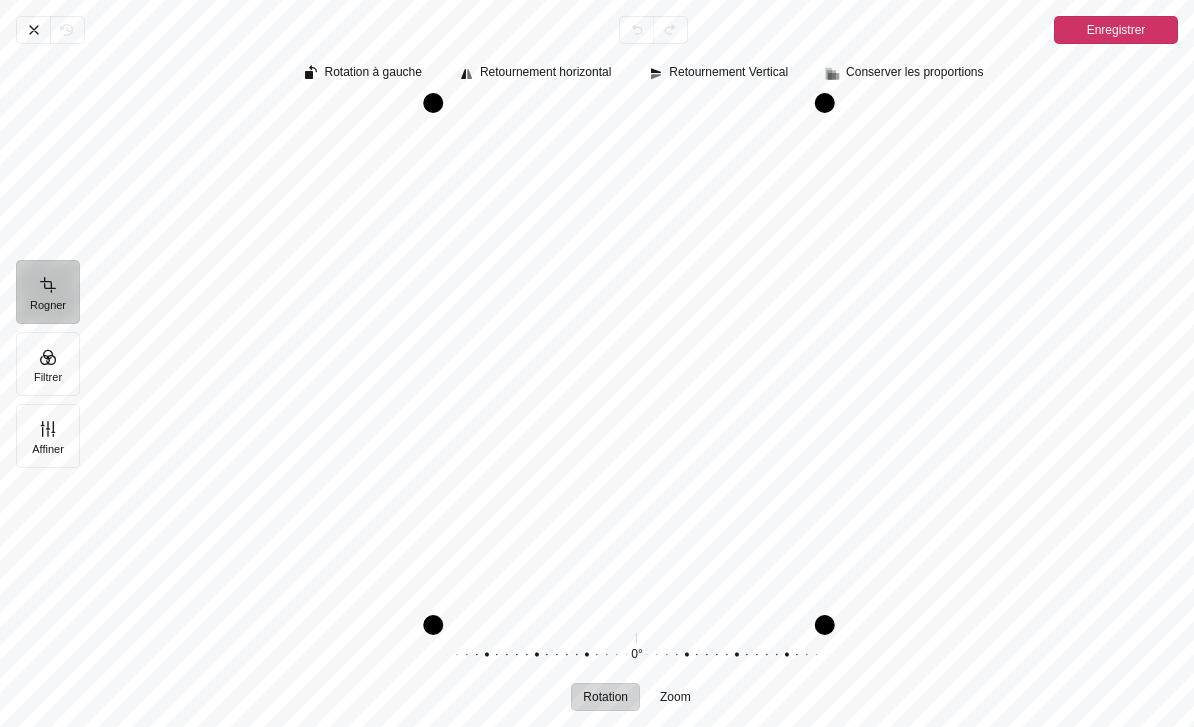 click on "Enregistrer" at bounding box center (1116, 30) 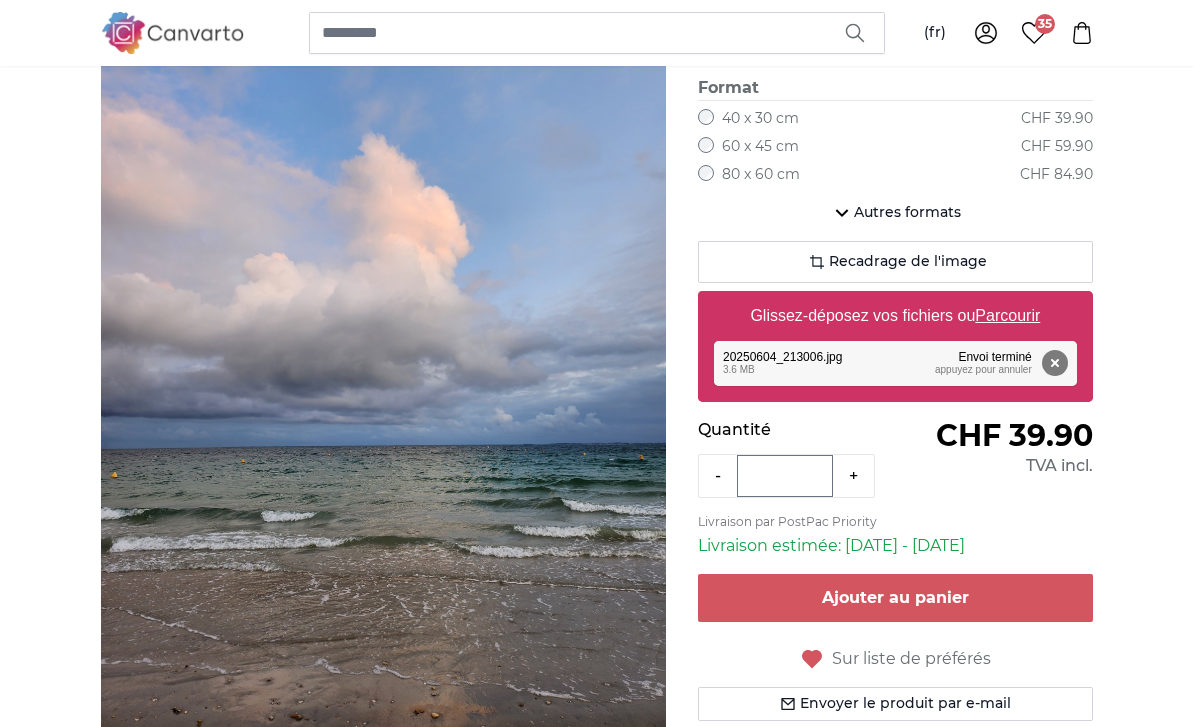 scroll, scrollTop: 208, scrollLeft: 0, axis: vertical 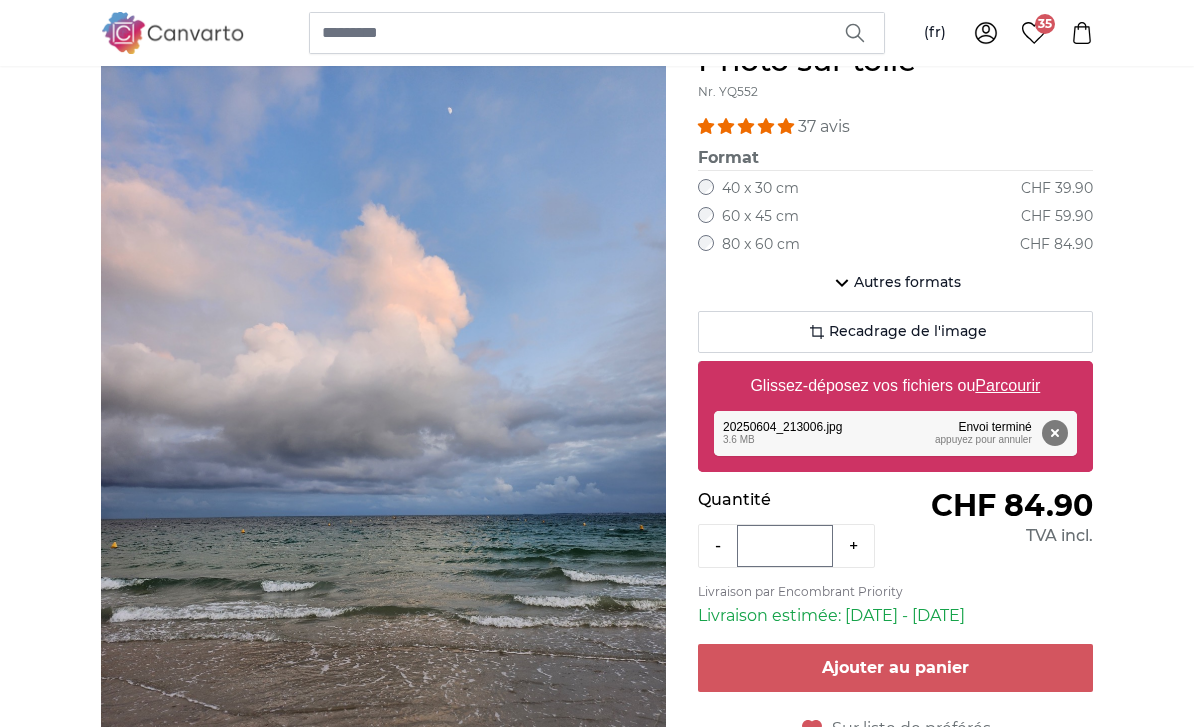 click on "Recadrage de l'image" 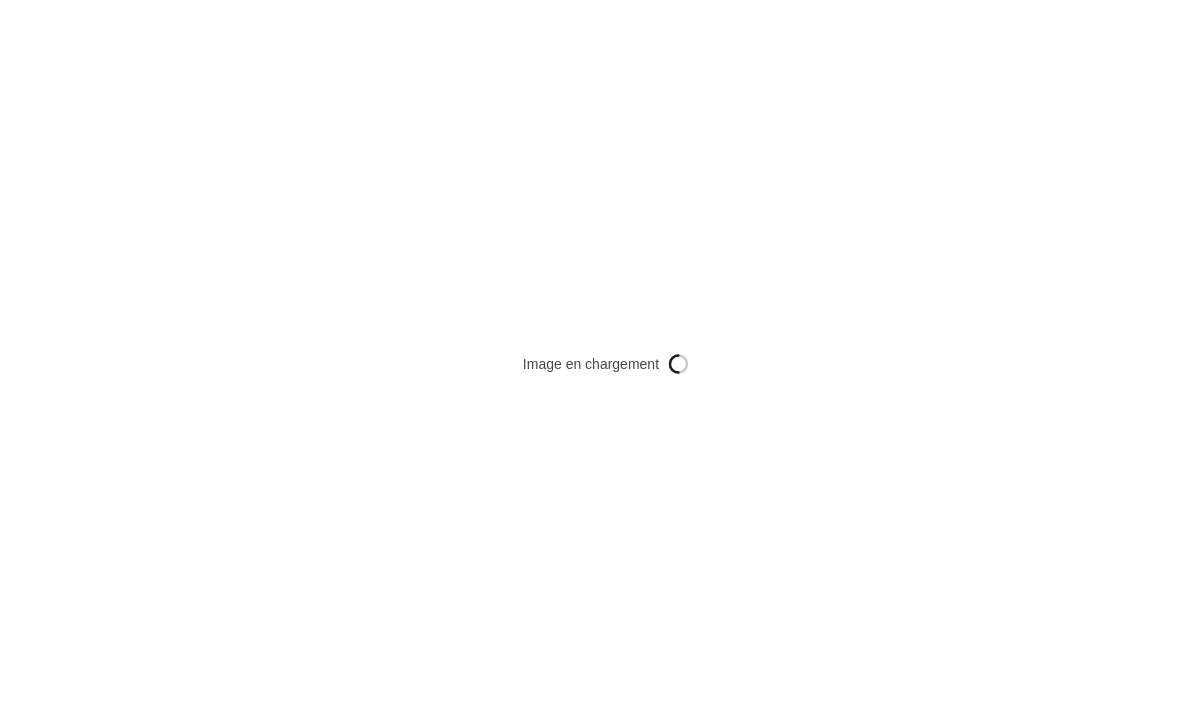 scroll, scrollTop: 64, scrollLeft: 0, axis: vertical 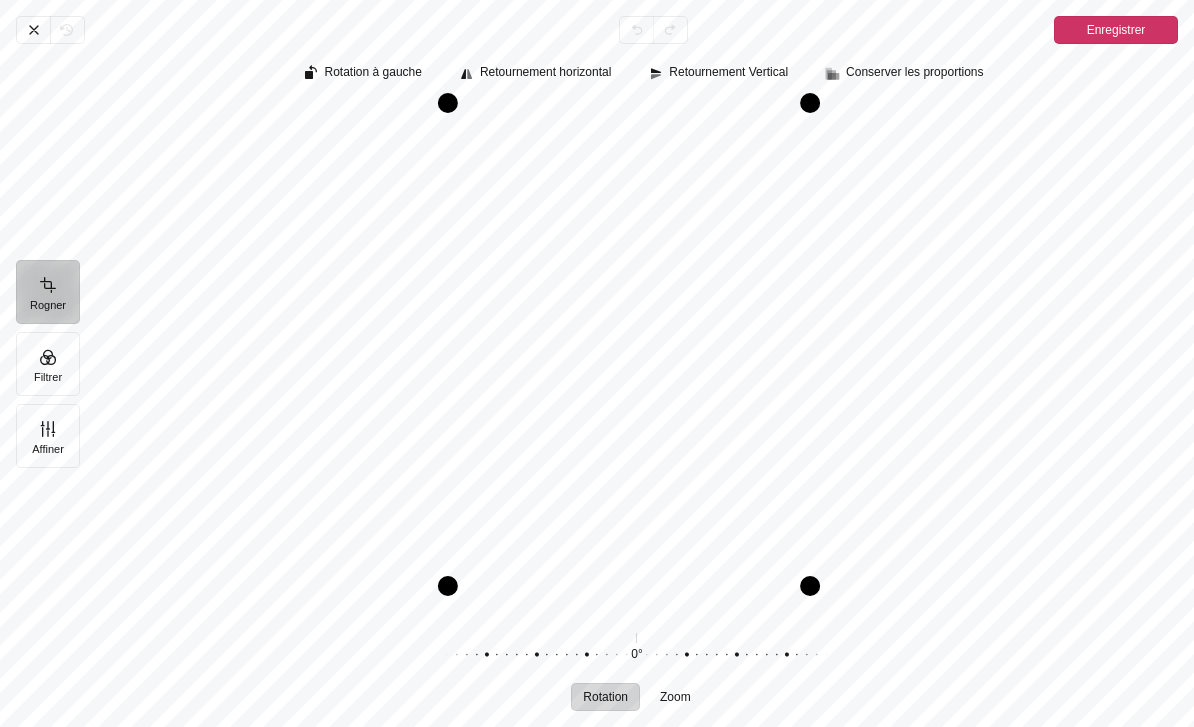 click 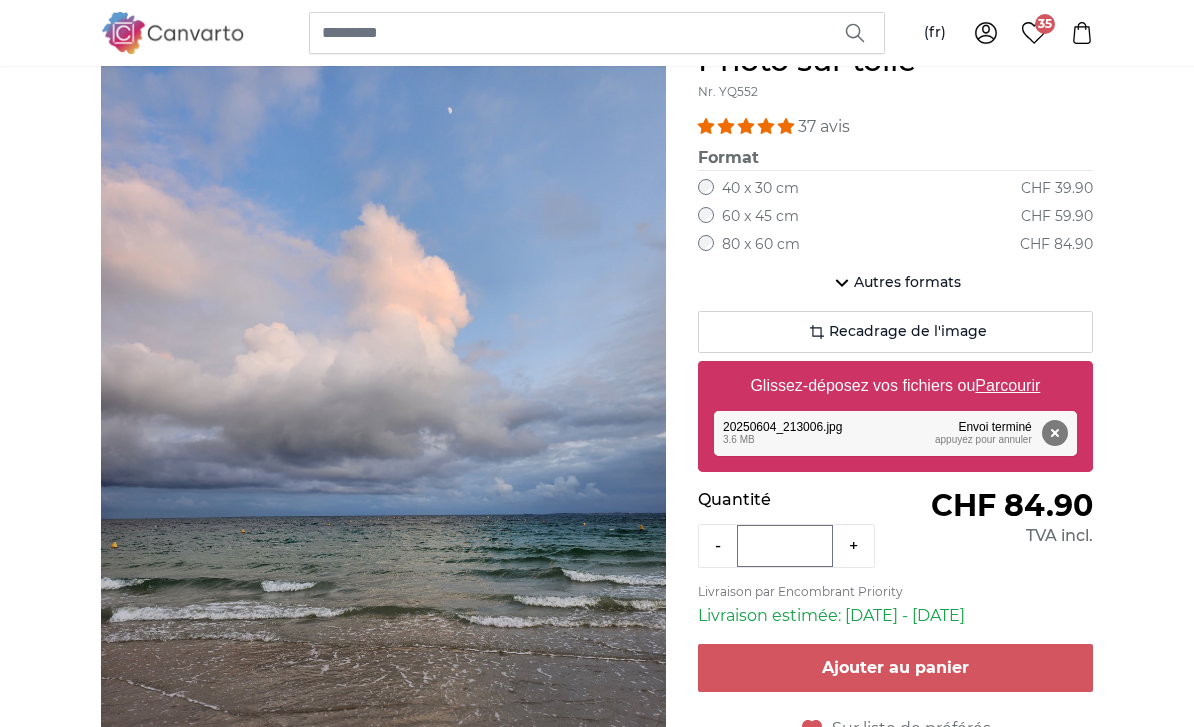 click on "Autres formats" 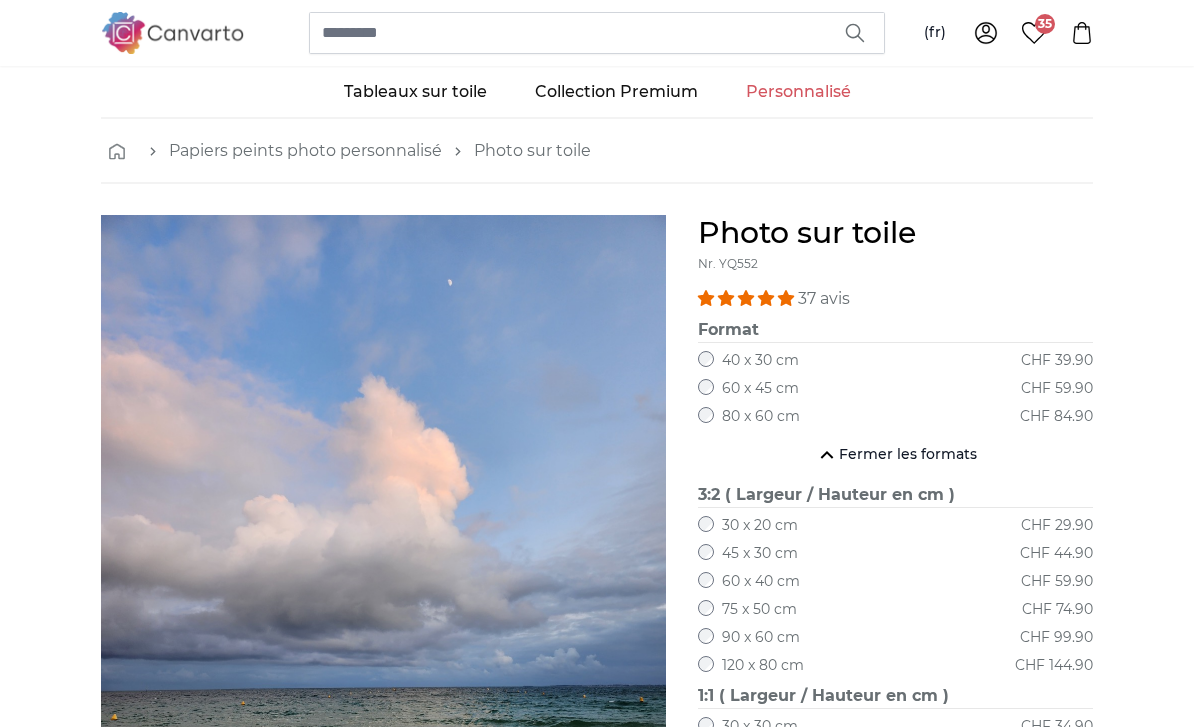scroll, scrollTop: 0, scrollLeft: 0, axis: both 